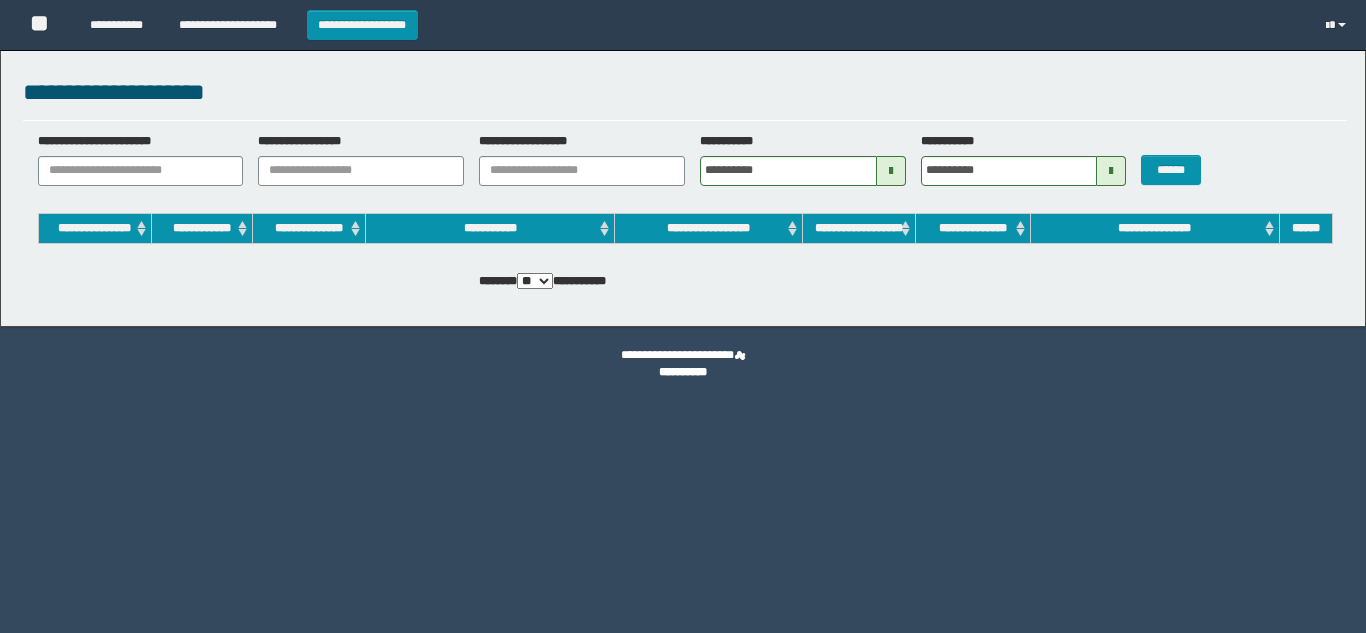scroll, scrollTop: 0, scrollLeft: 0, axis: both 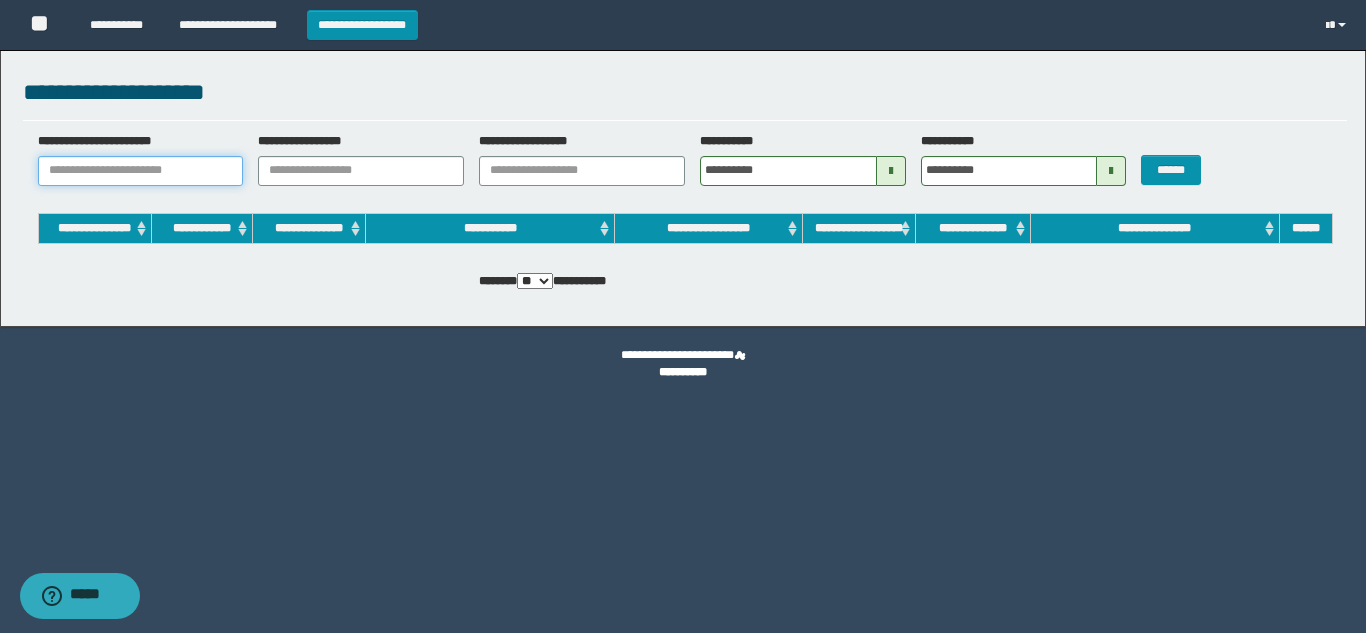click on "**********" at bounding box center (141, 171) 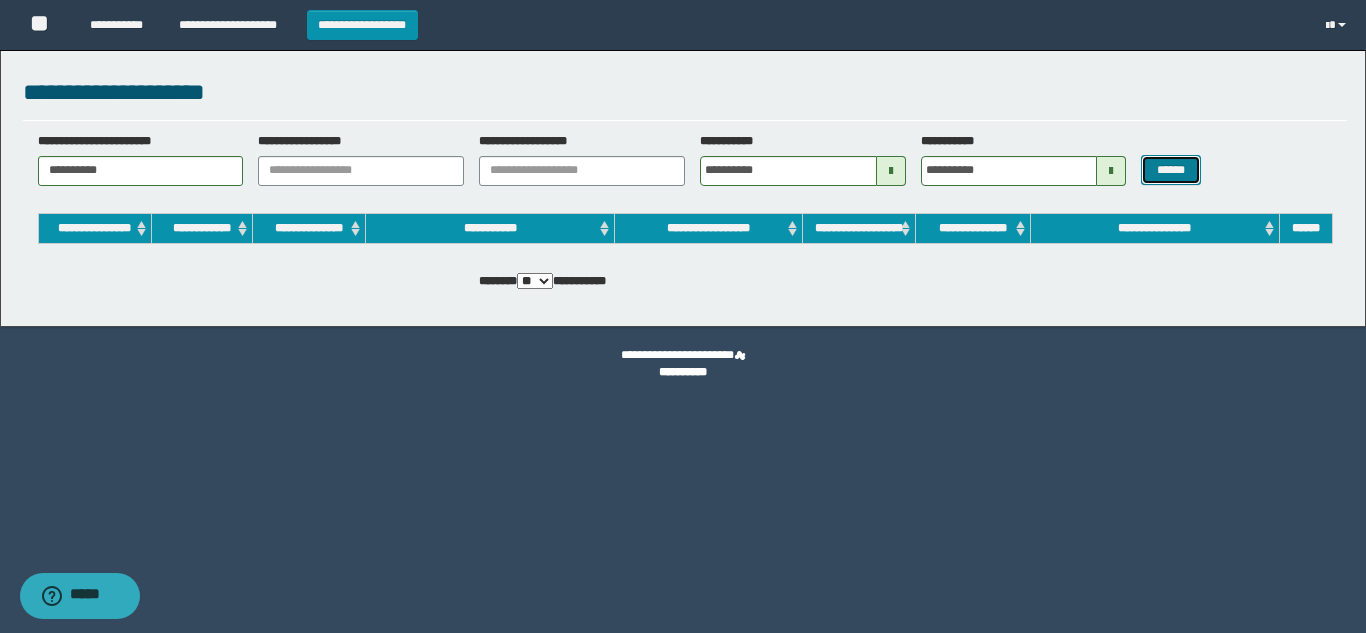 click on "******" at bounding box center (1170, 170) 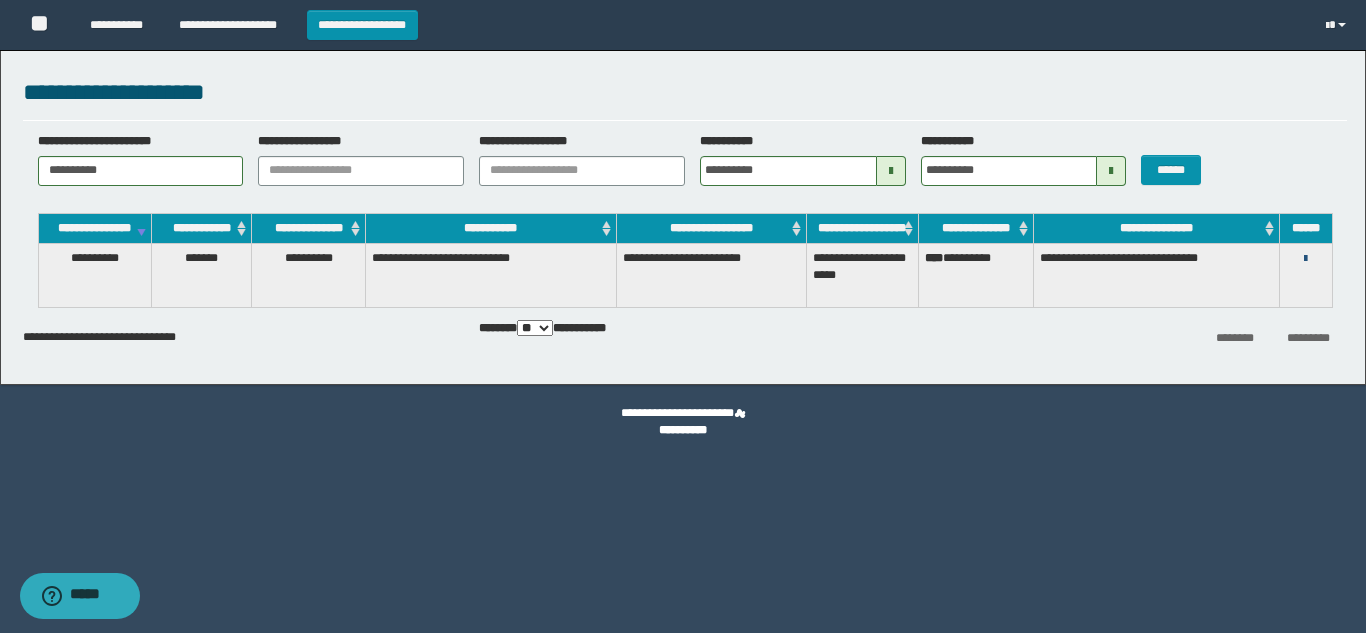 click at bounding box center [1305, 259] 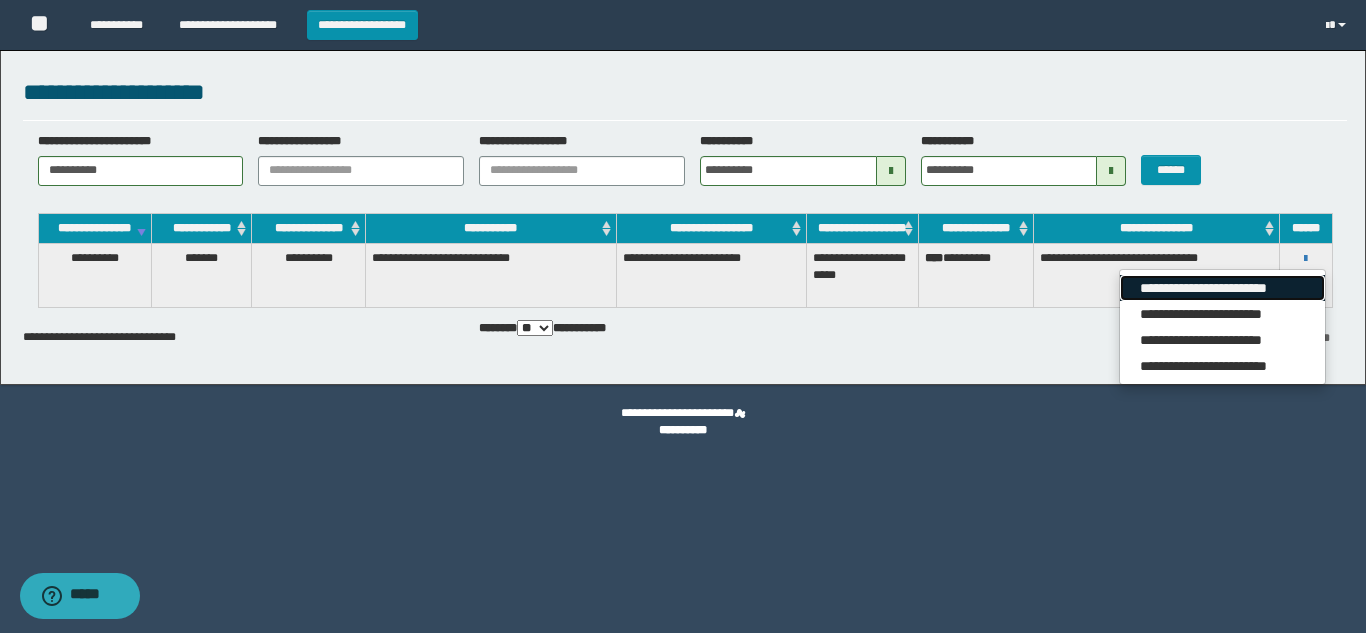 click on "**********" at bounding box center (1222, 288) 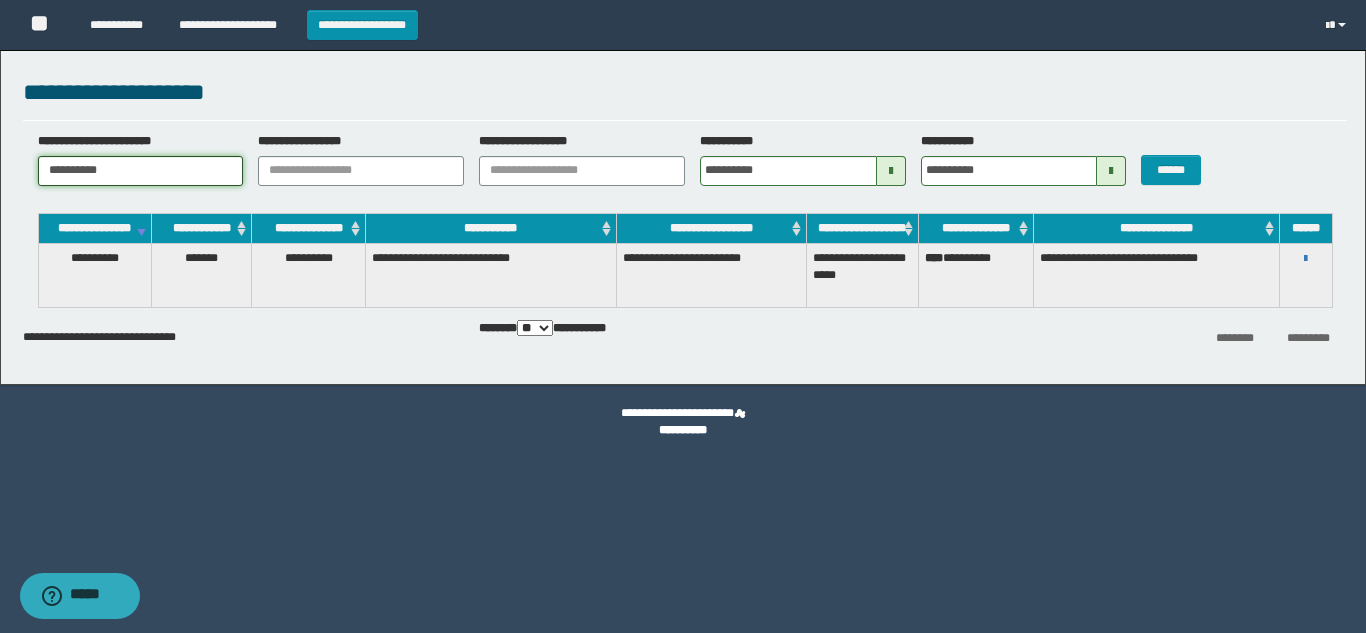 drag, startPoint x: 189, startPoint y: 167, endPoint x: 0, endPoint y: 197, distance: 191.36613 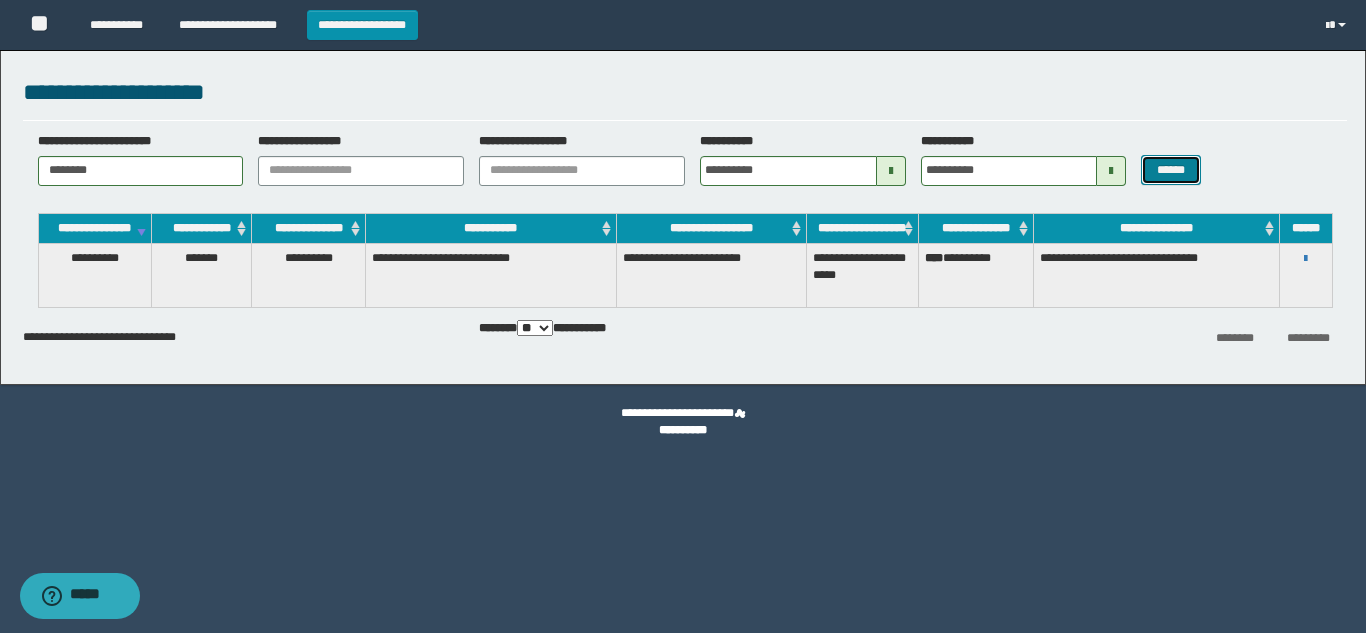 click on "******" at bounding box center [1170, 170] 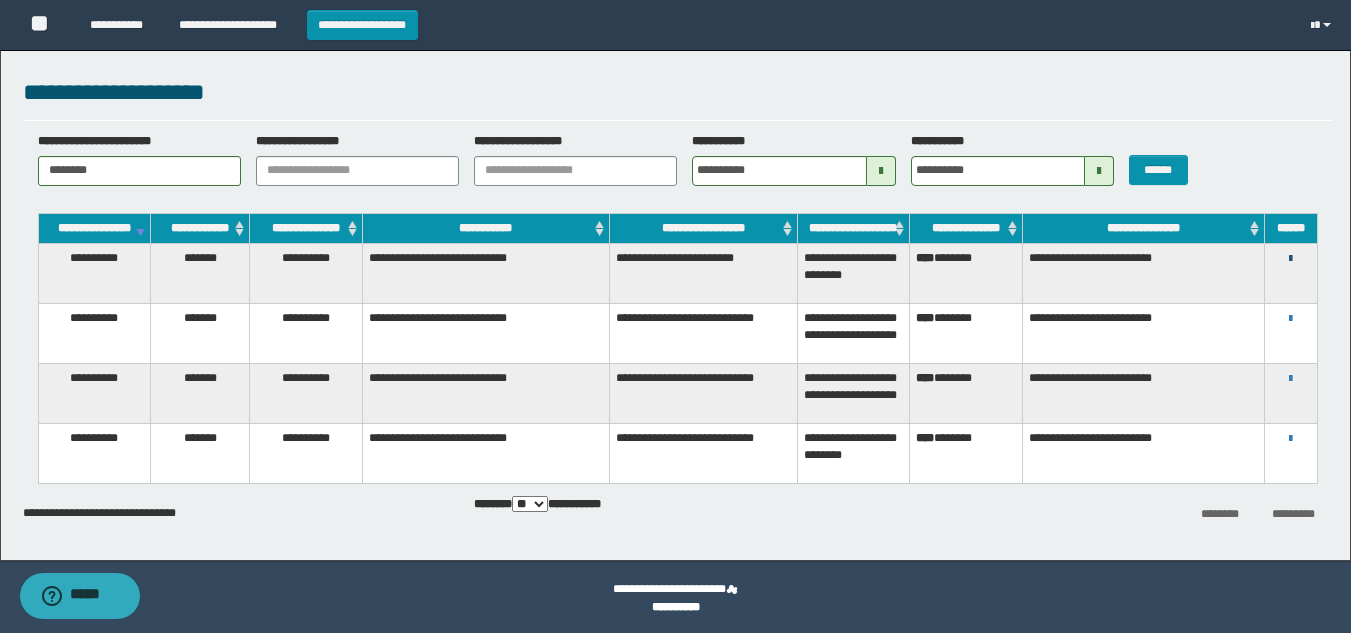 click at bounding box center (1290, 259) 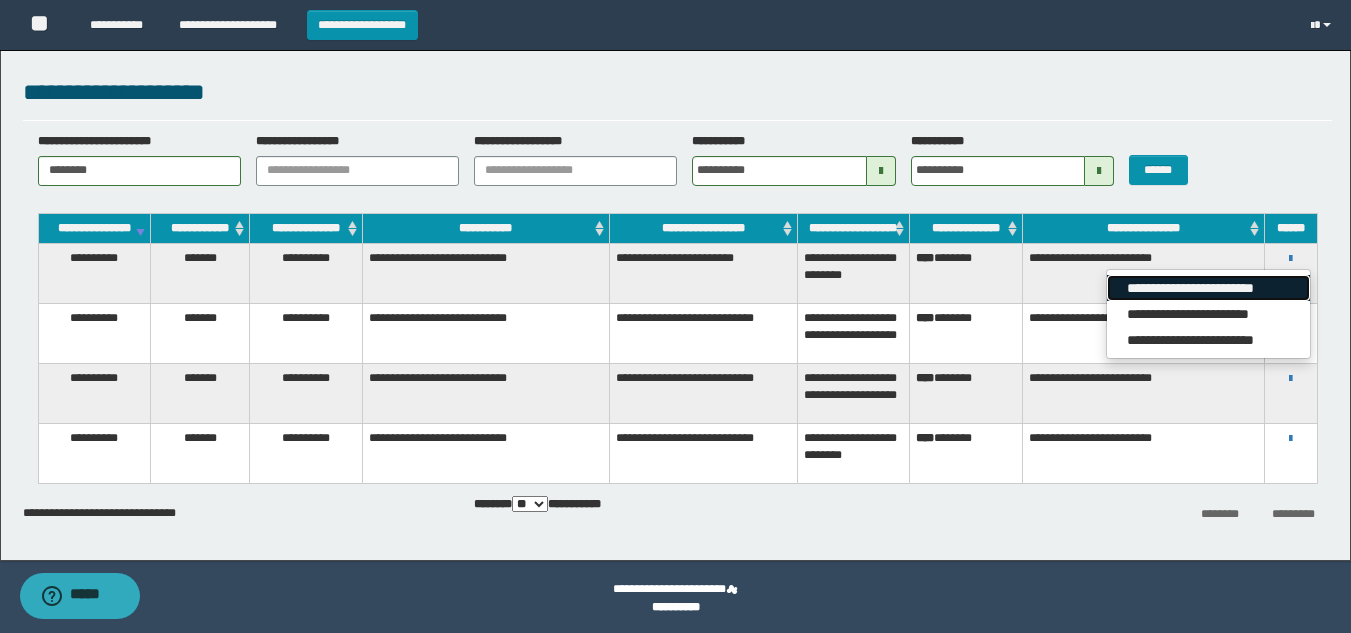 click on "**********" at bounding box center [1208, 288] 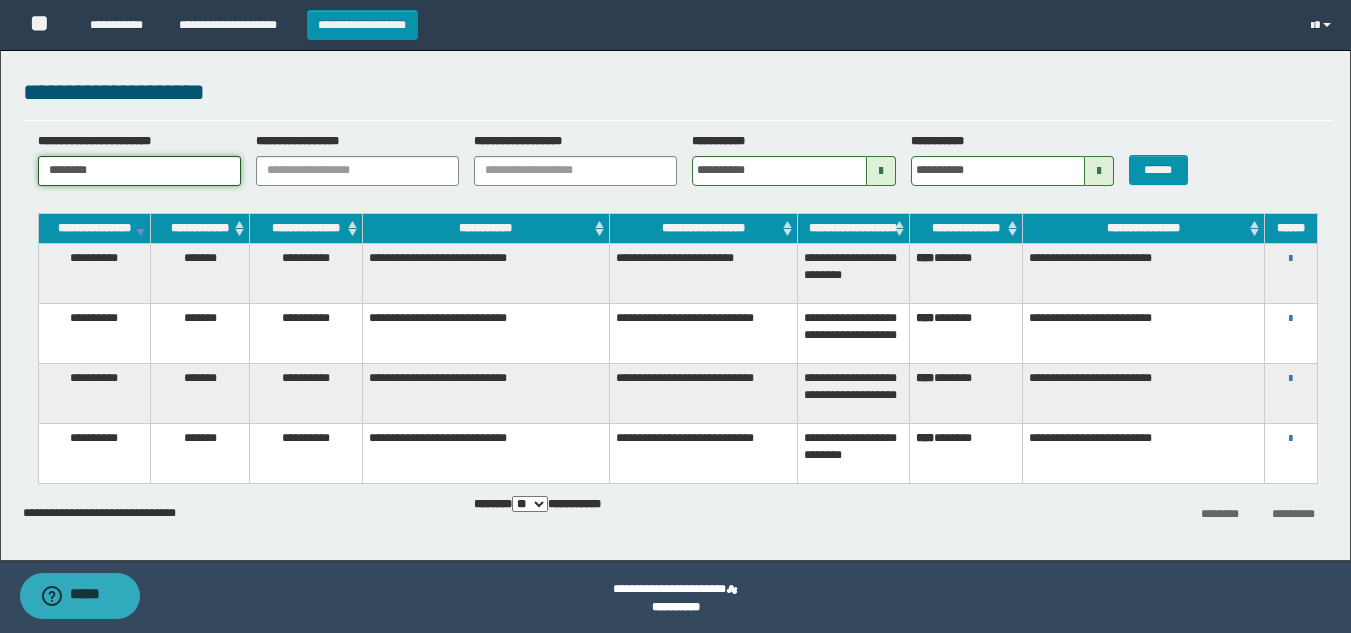 click on "********" at bounding box center [139, 171] 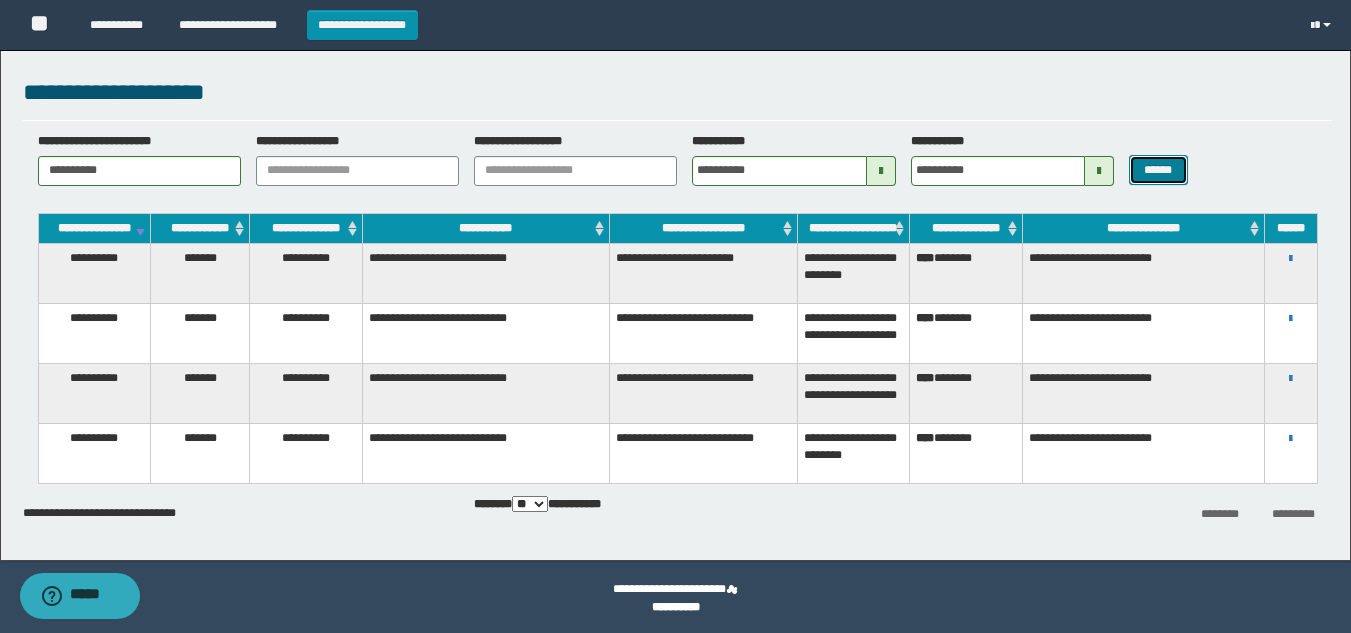 click on "******" at bounding box center [1158, 170] 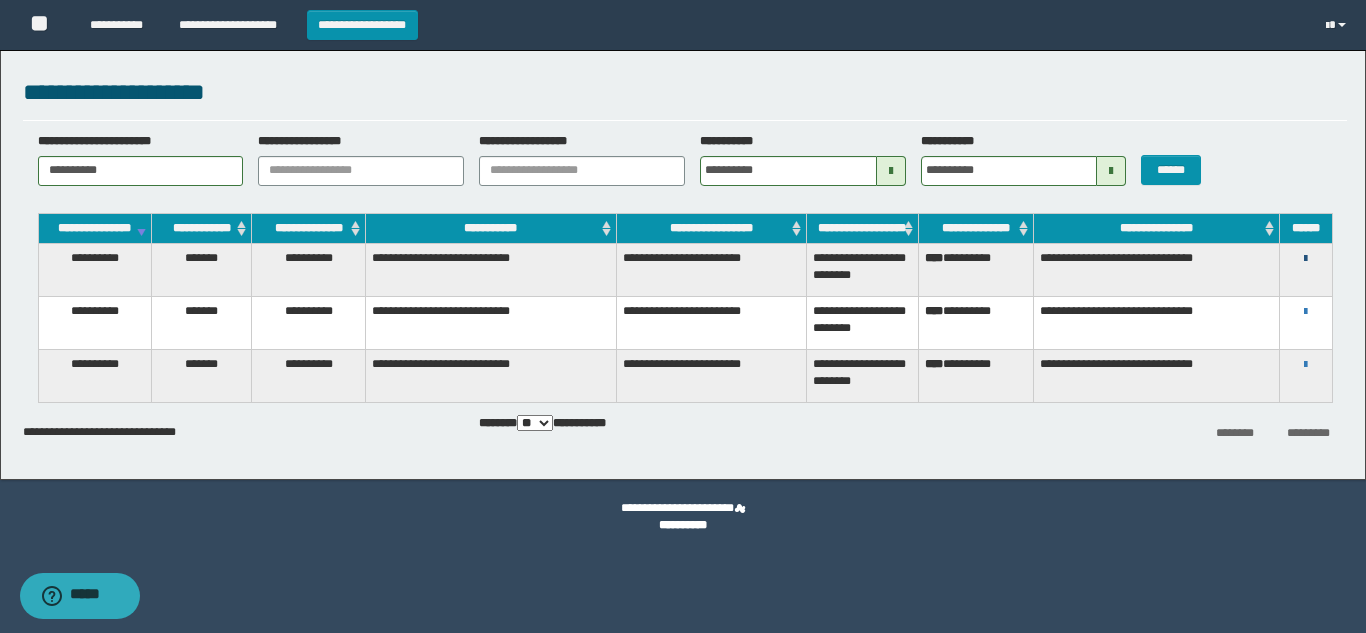 click at bounding box center (1305, 259) 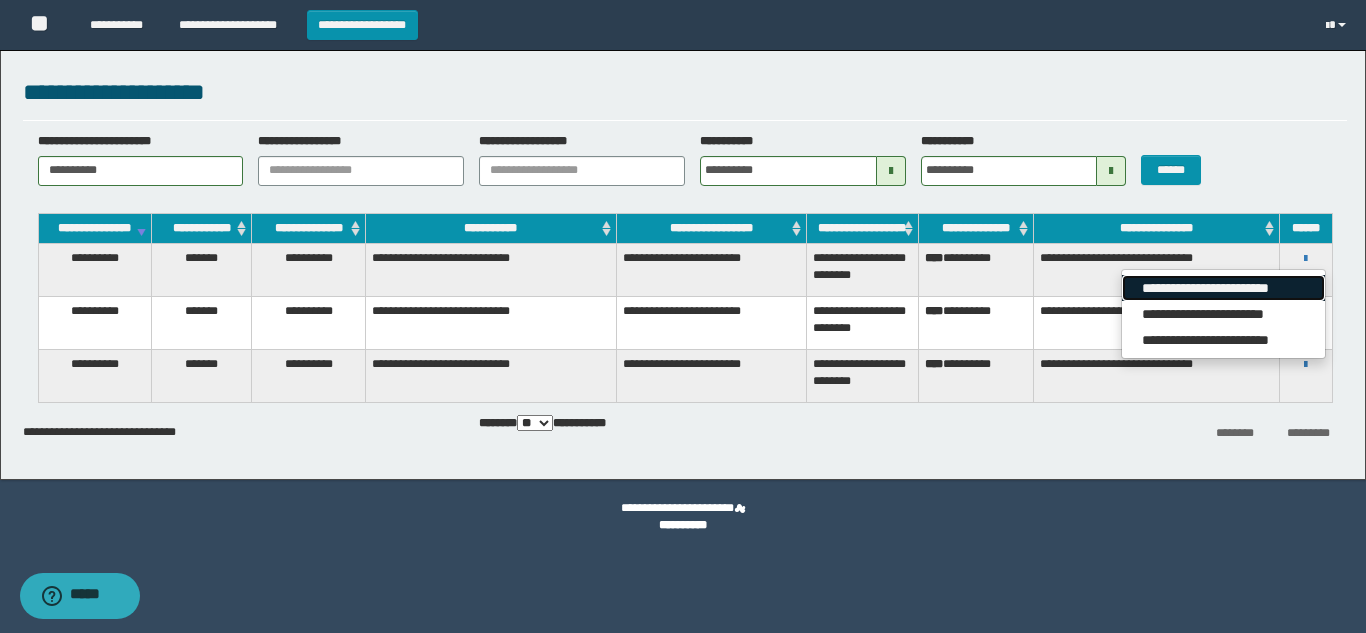 click on "**********" at bounding box center (1223, 288) 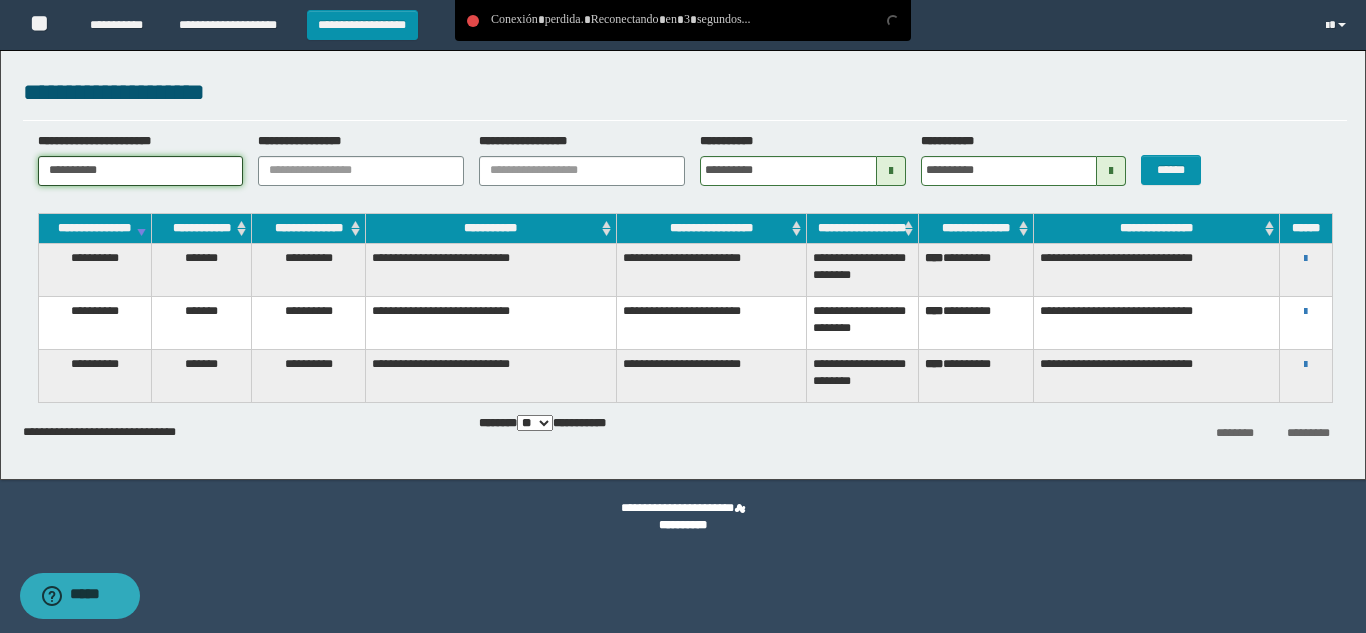 drag, startPoint x: 226, startPoint y: 165, endPoint x: 0, endPoint y: 215, distance: 231.4649 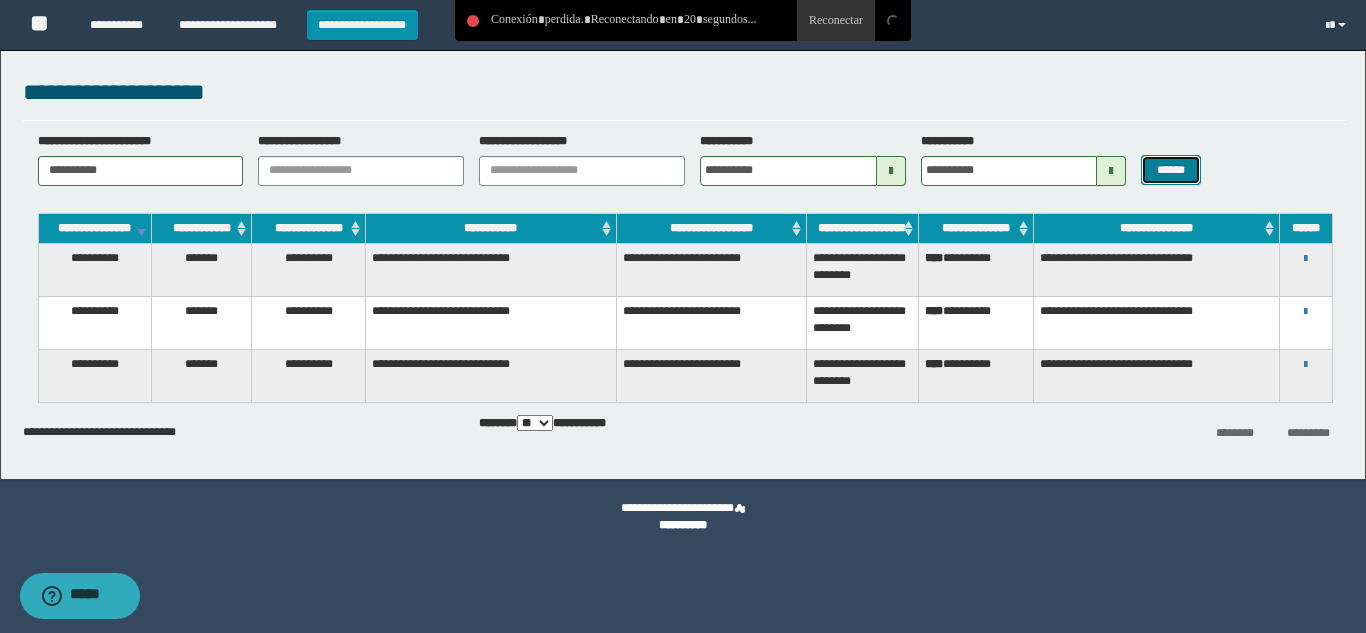 click on "******" at bounding box center (1170, 170) 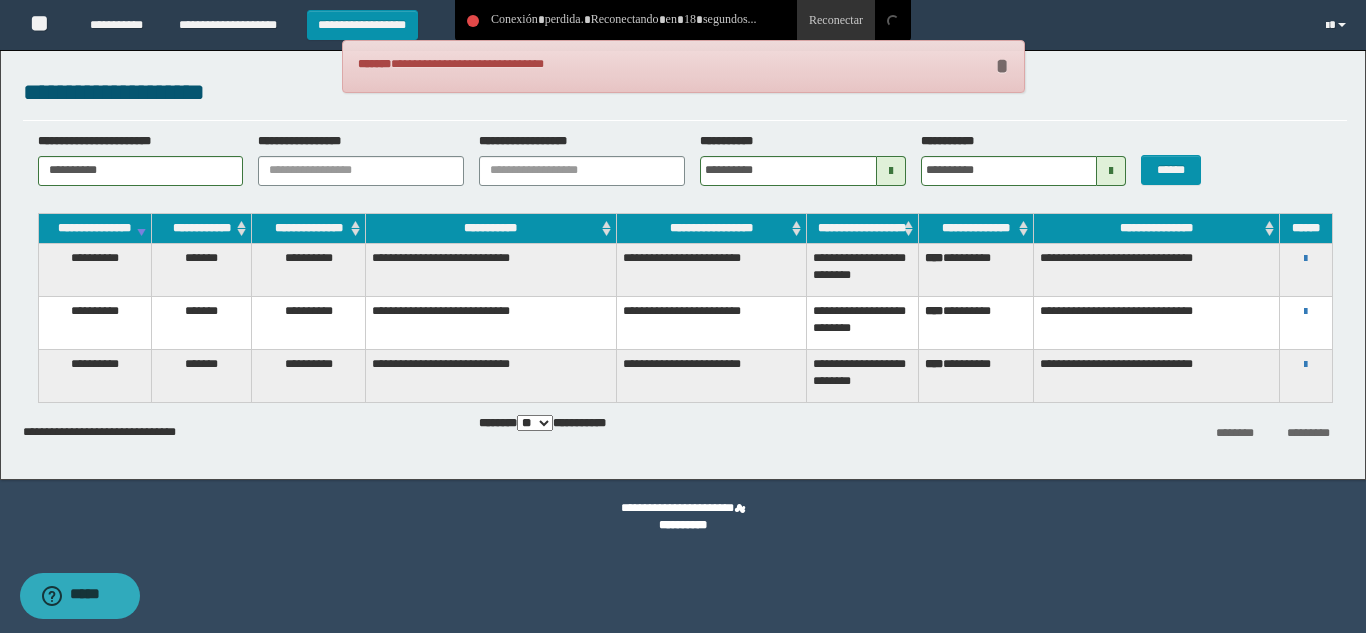 click on "*" at bounding box center [1002, 66] 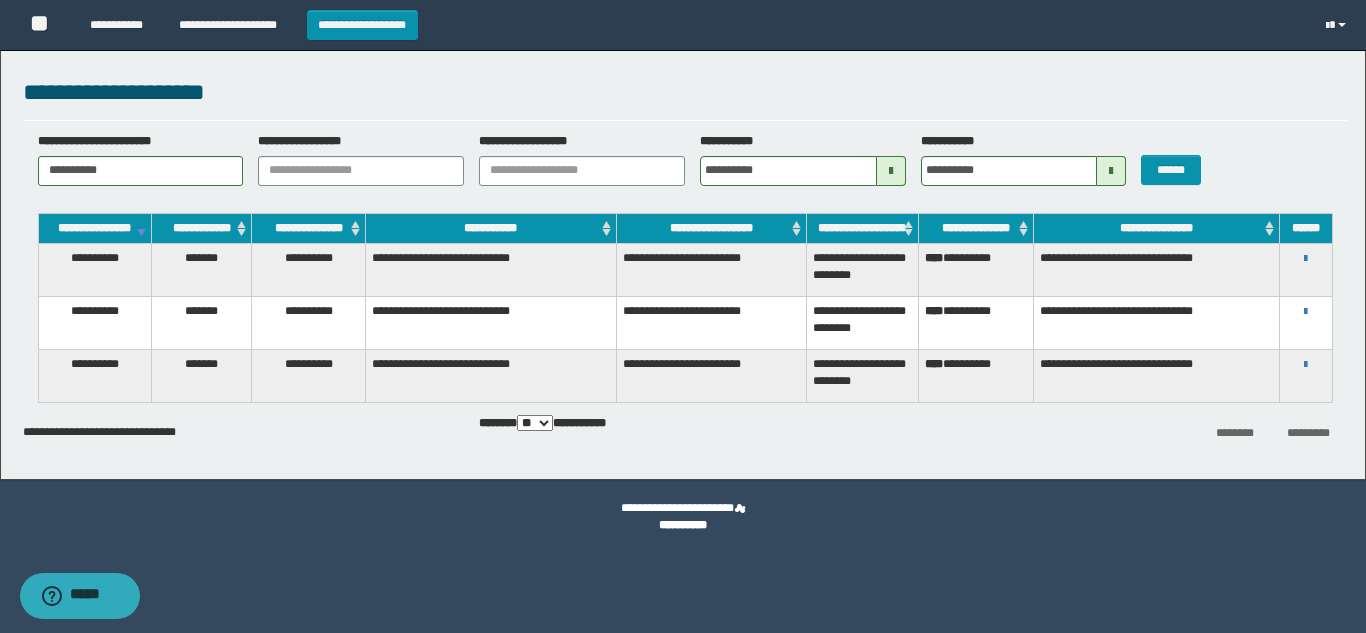 click on "******** *********" at bounding box center [1126, 432] 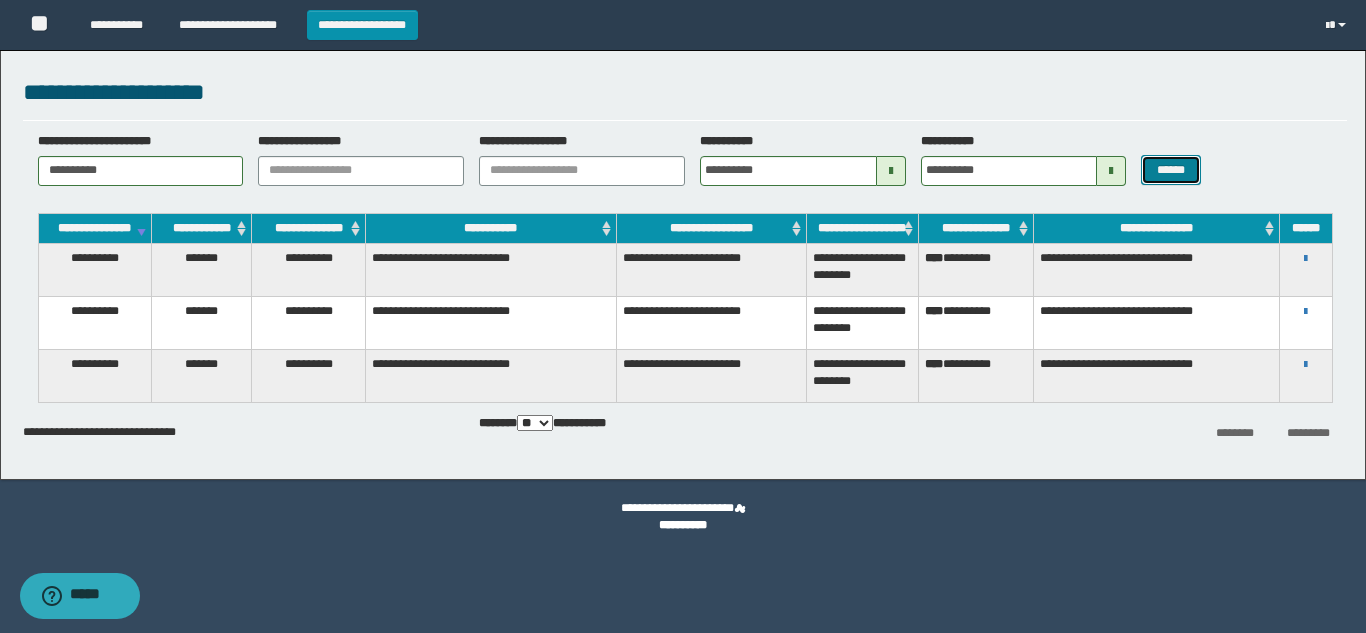click on "******" at bounding box center [1170, 170] 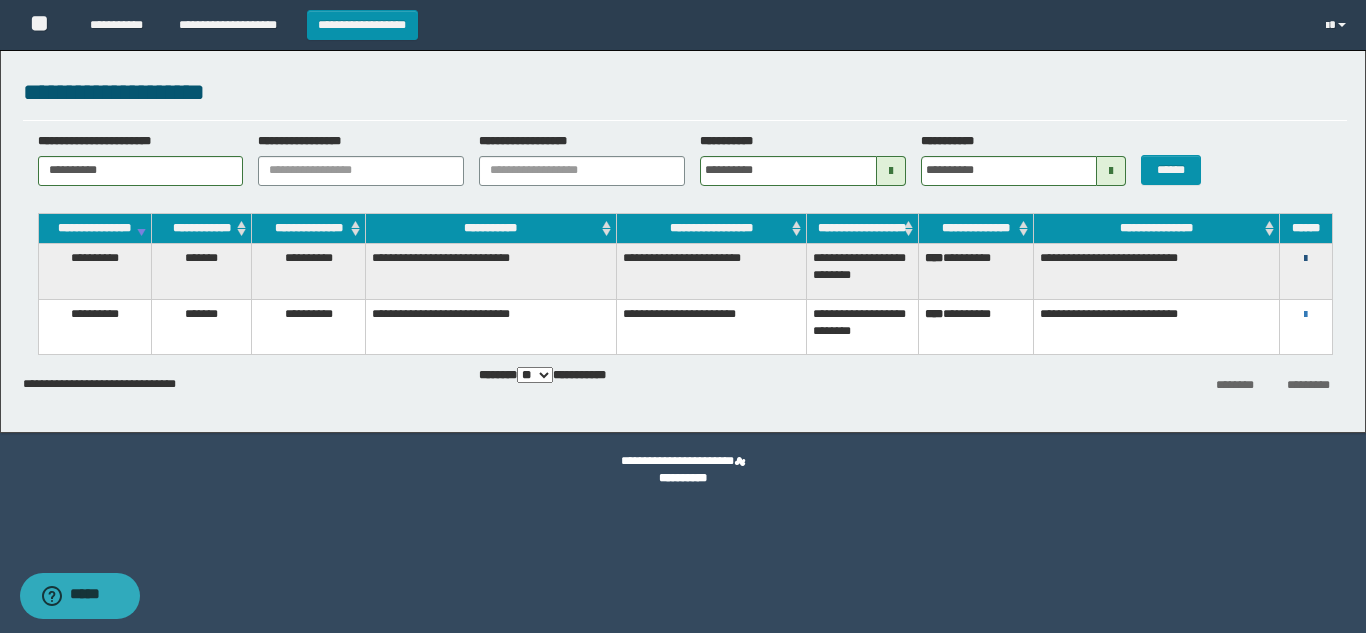 click at bounding box center [1305, 259] 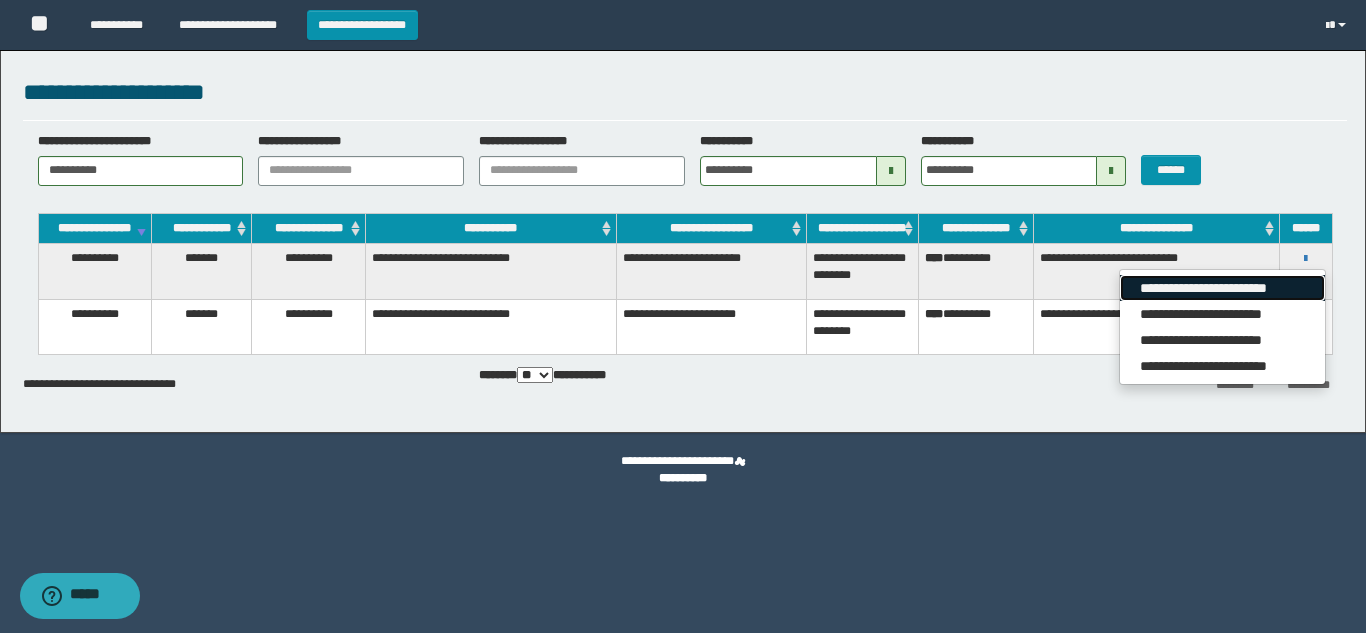 click on "**********" at bounding box center (1222, 288) 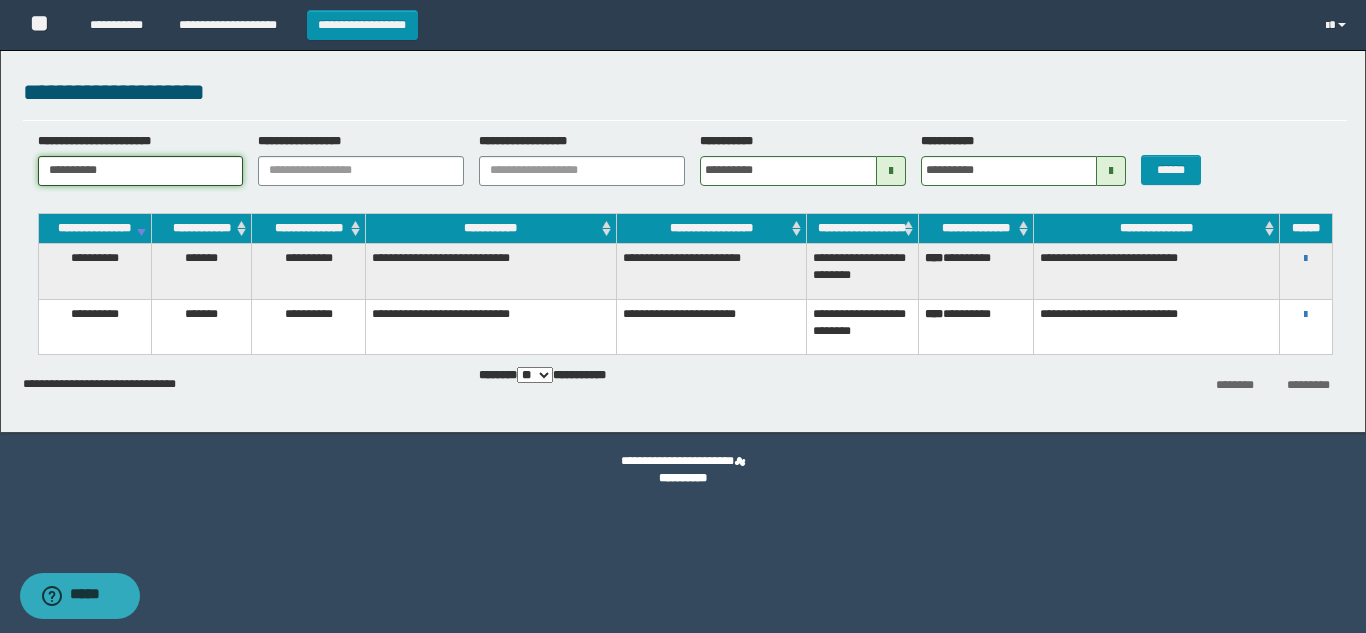 drag, startPoint x: 131, startPoint y: 174, endPoint x: 0, endPoint y: 180, distance: 131.13733 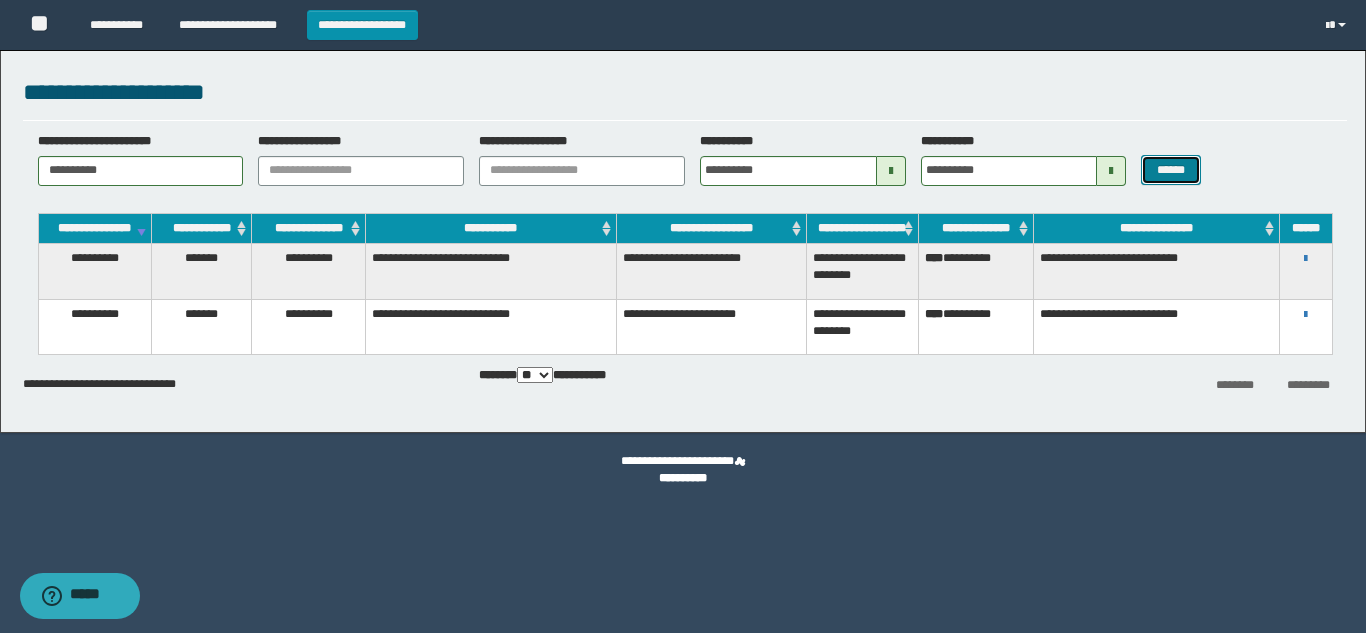 click on "******" at bounding box center (1170, 170) 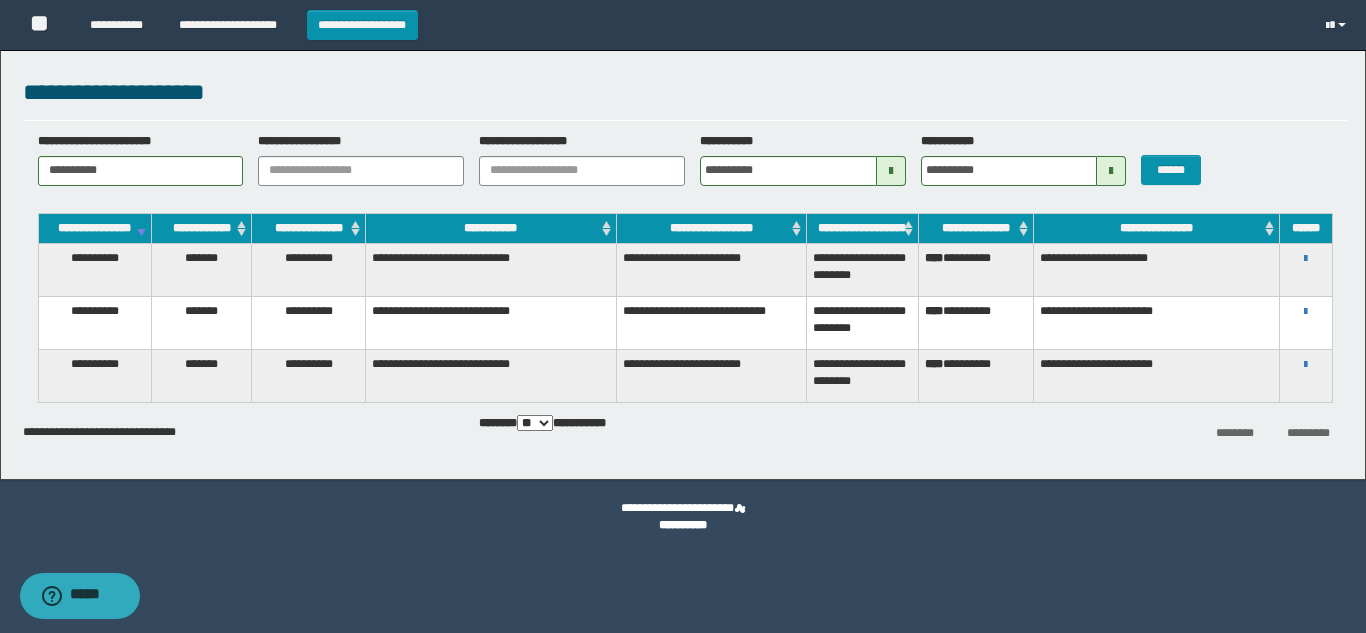 click on "**********" at bounding box center [1306, 258] 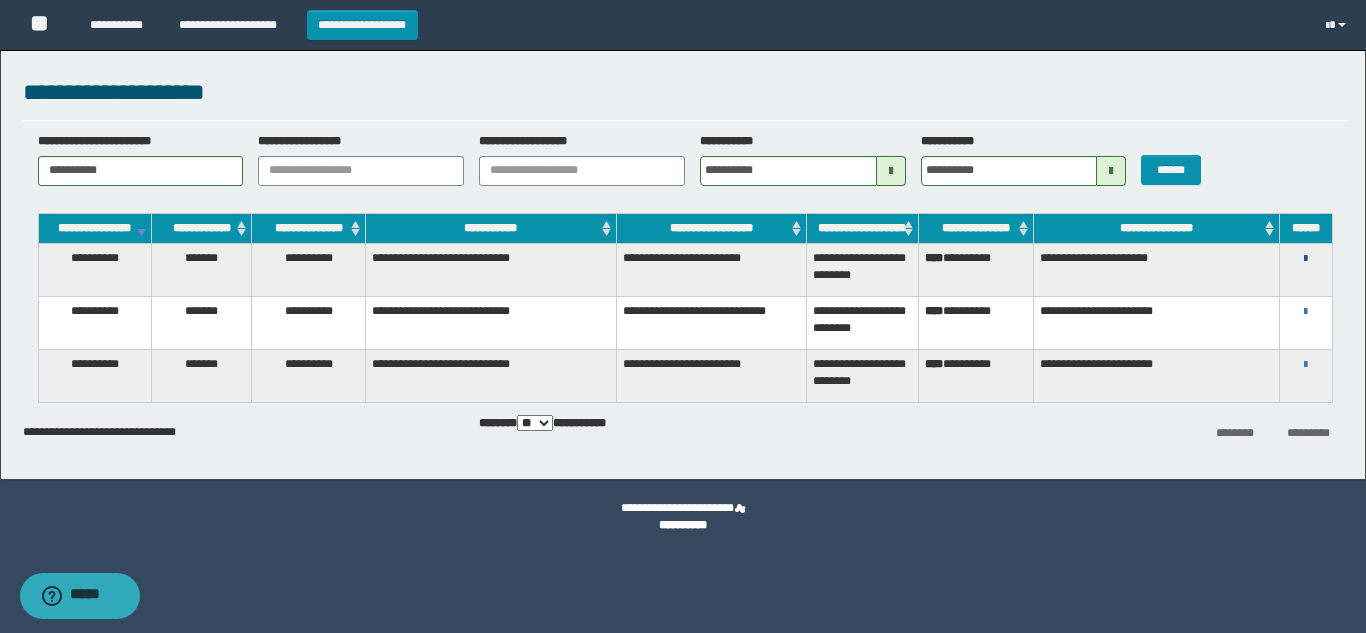 click at bounding box center (1305, 259) 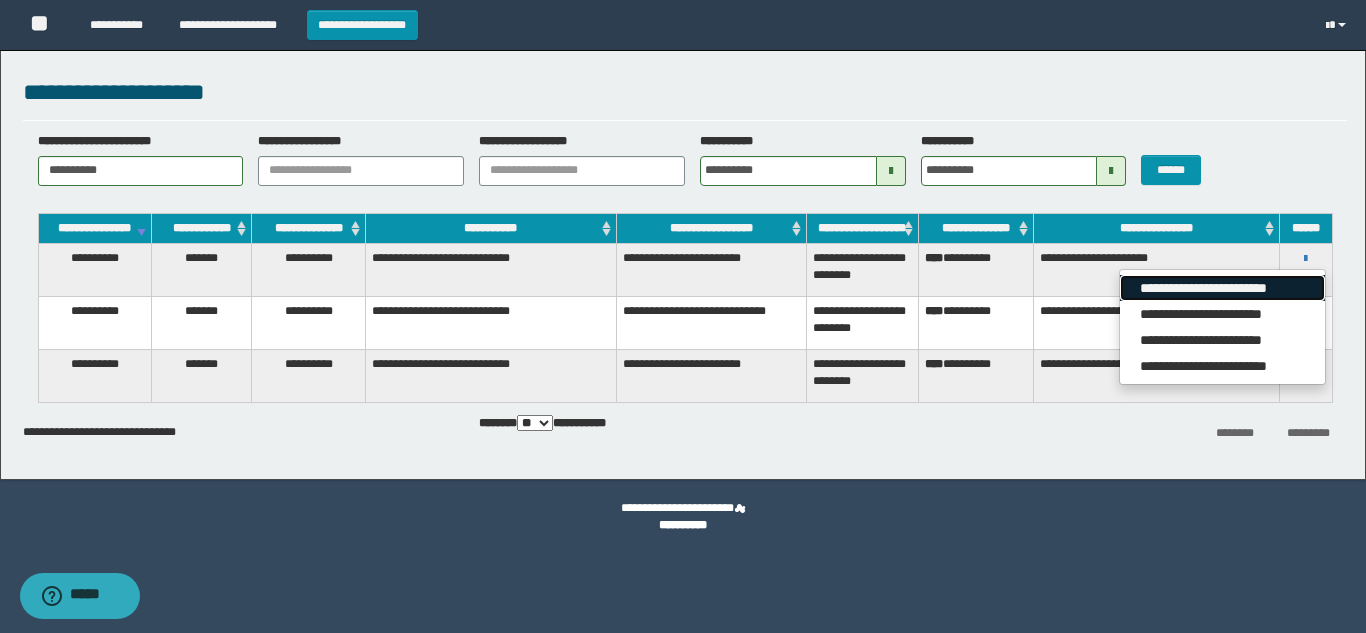 click on "**********" at bounding box center [1222, 288] 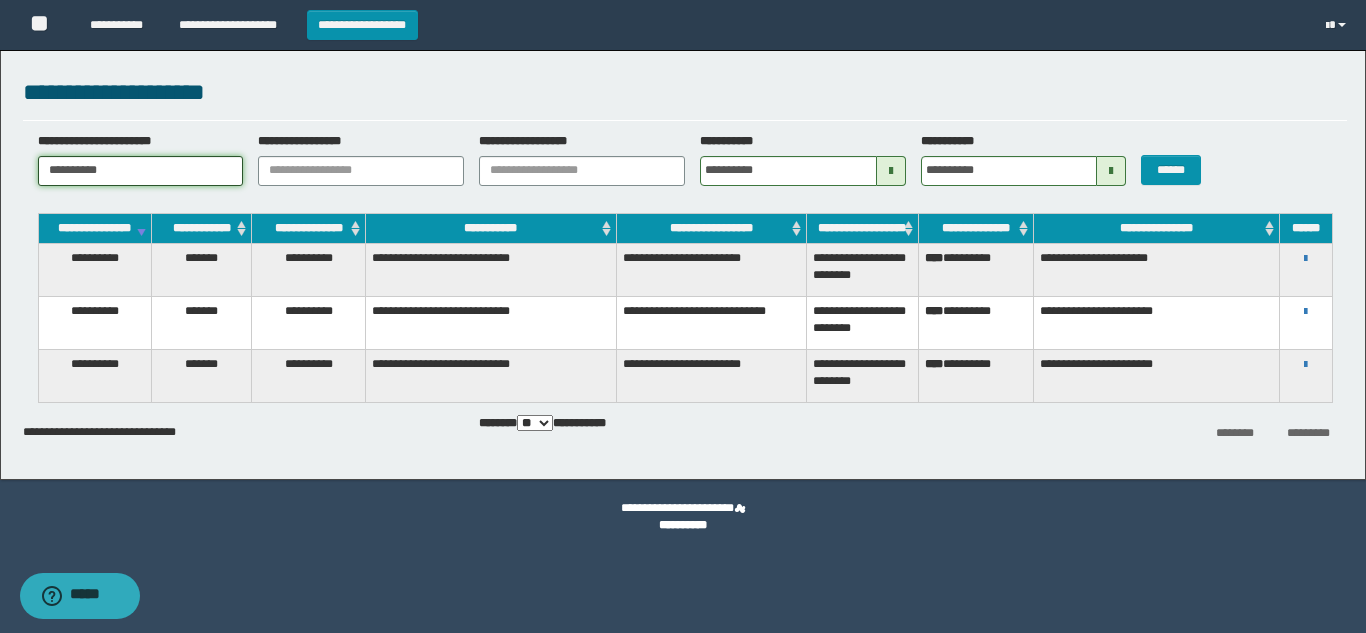 drag, startPoint x: 185, startPoint y: 169, endPoint x: 2, endPoint y: 193, distance: 184.56706 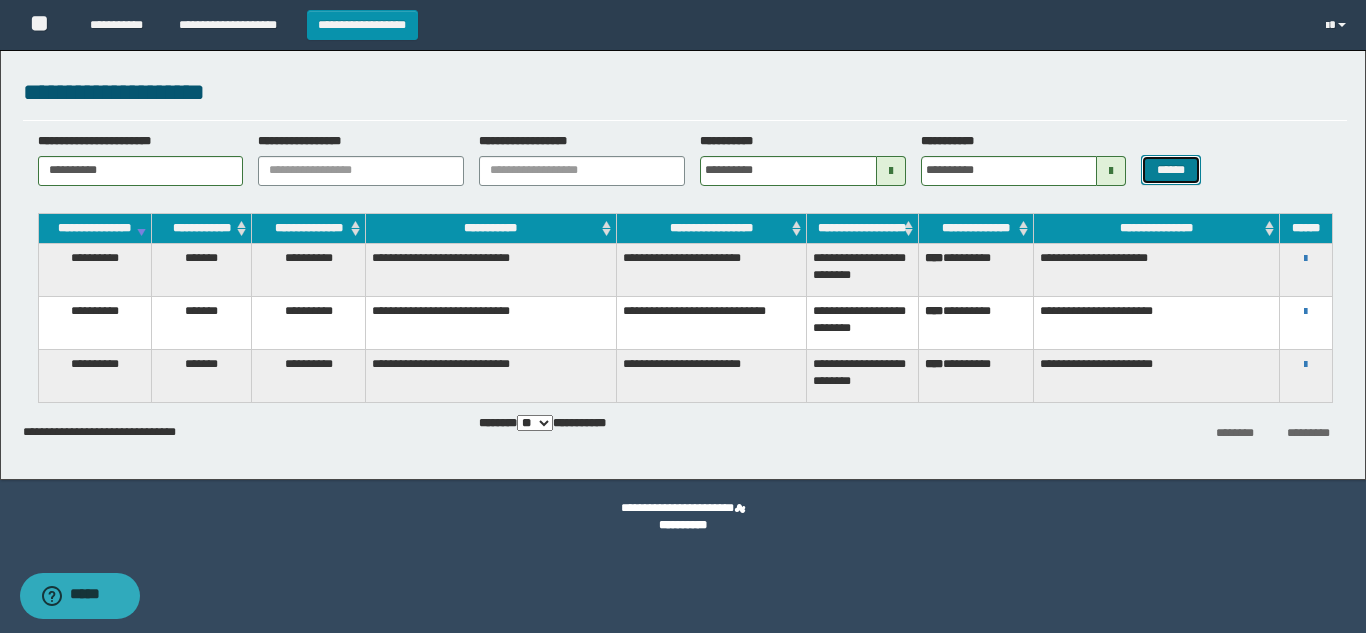click on "******" at bounding box center [1170, 170] 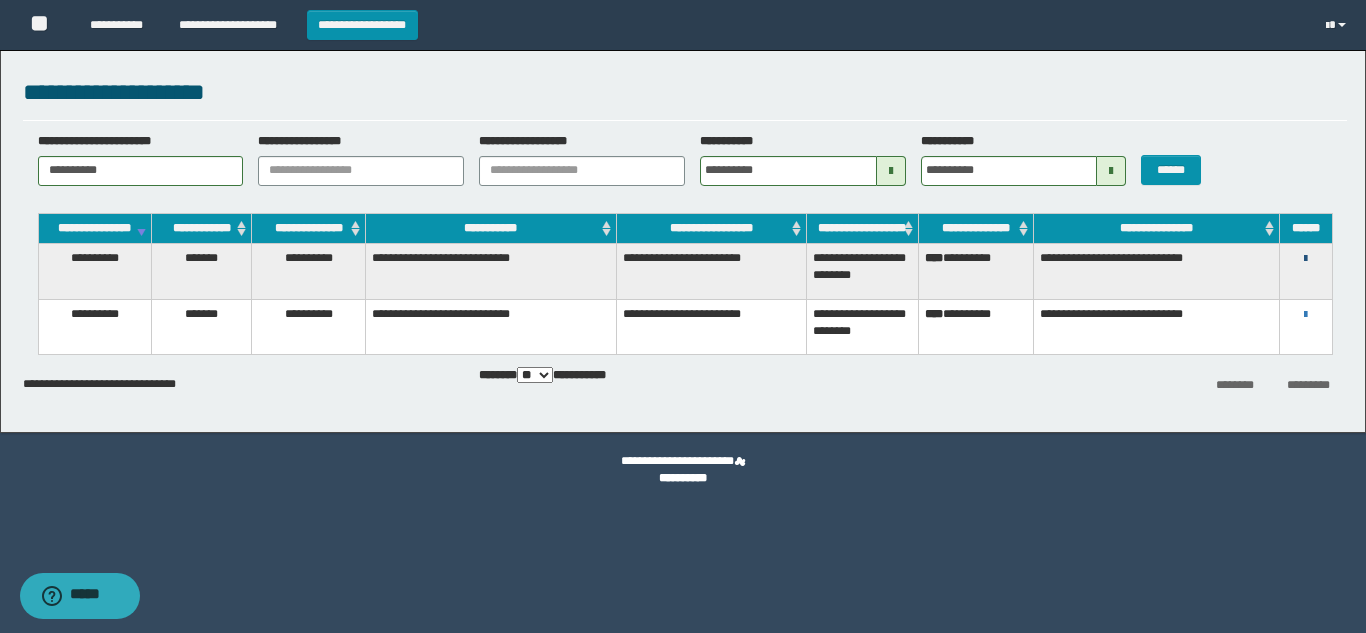 click at bounding box center [1305, 259] 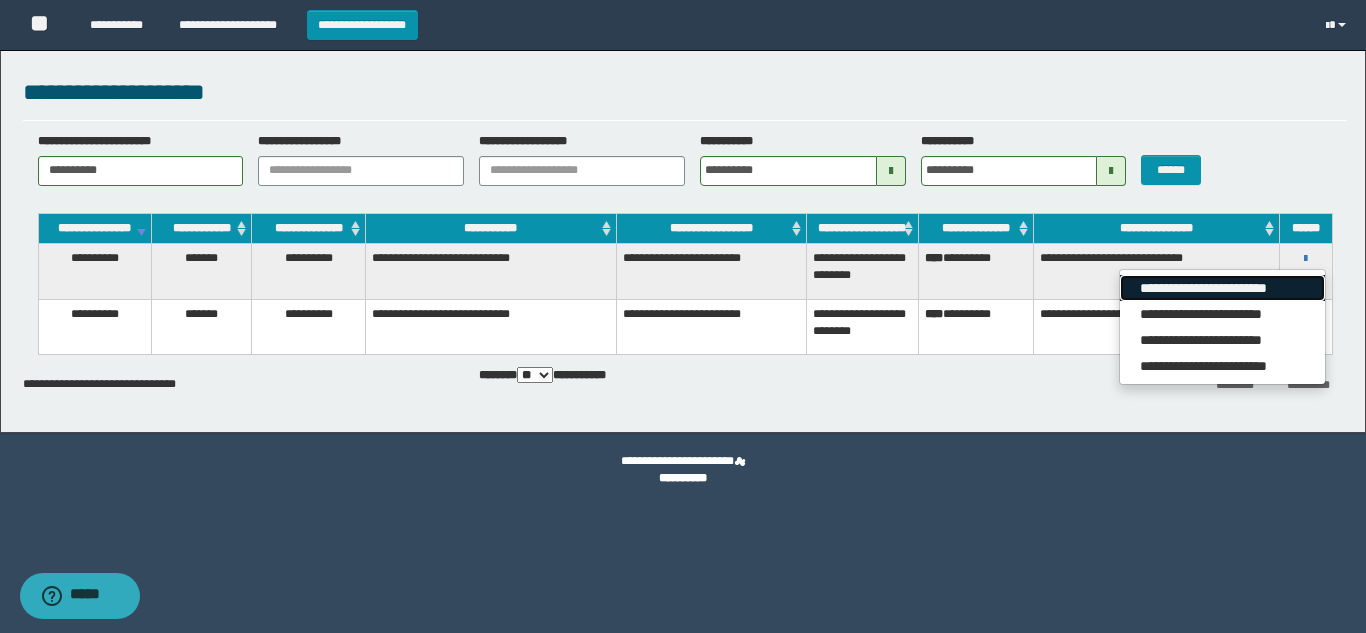 click on "**********" at bounding box center (1222, 288) 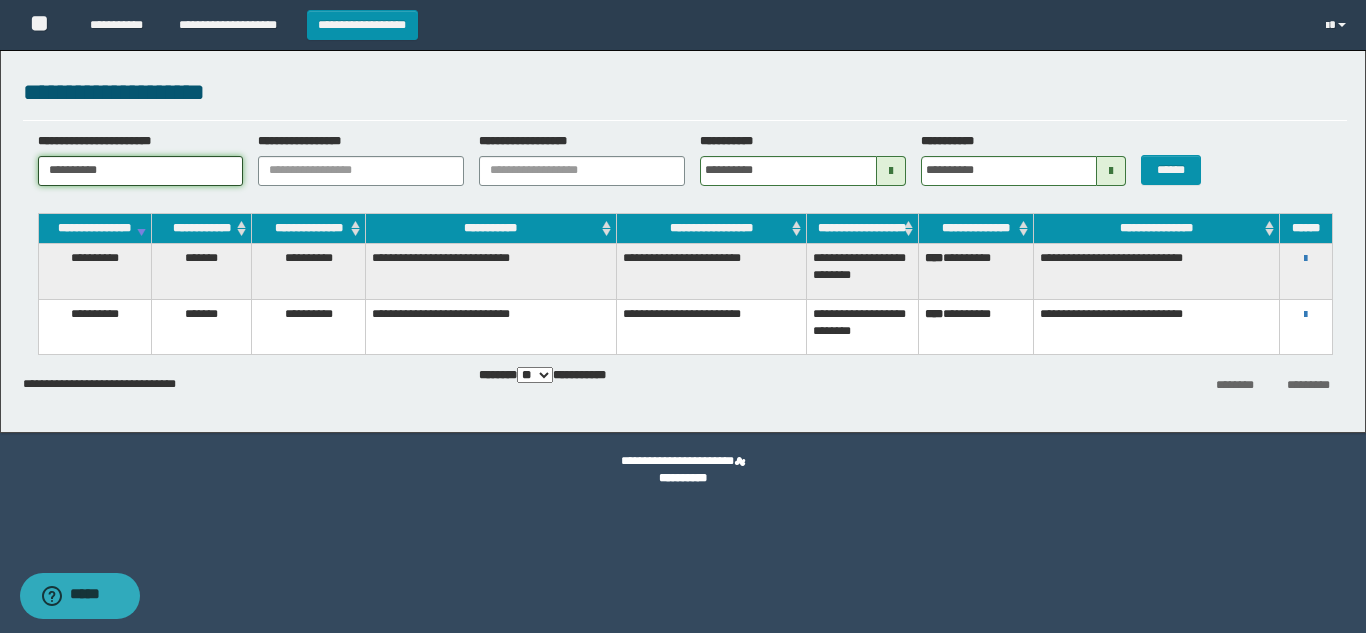 drag, startPoint x: 176, startPoint y: 175, endPoint x: 0, endPoint y: 188, distance: 176.47946 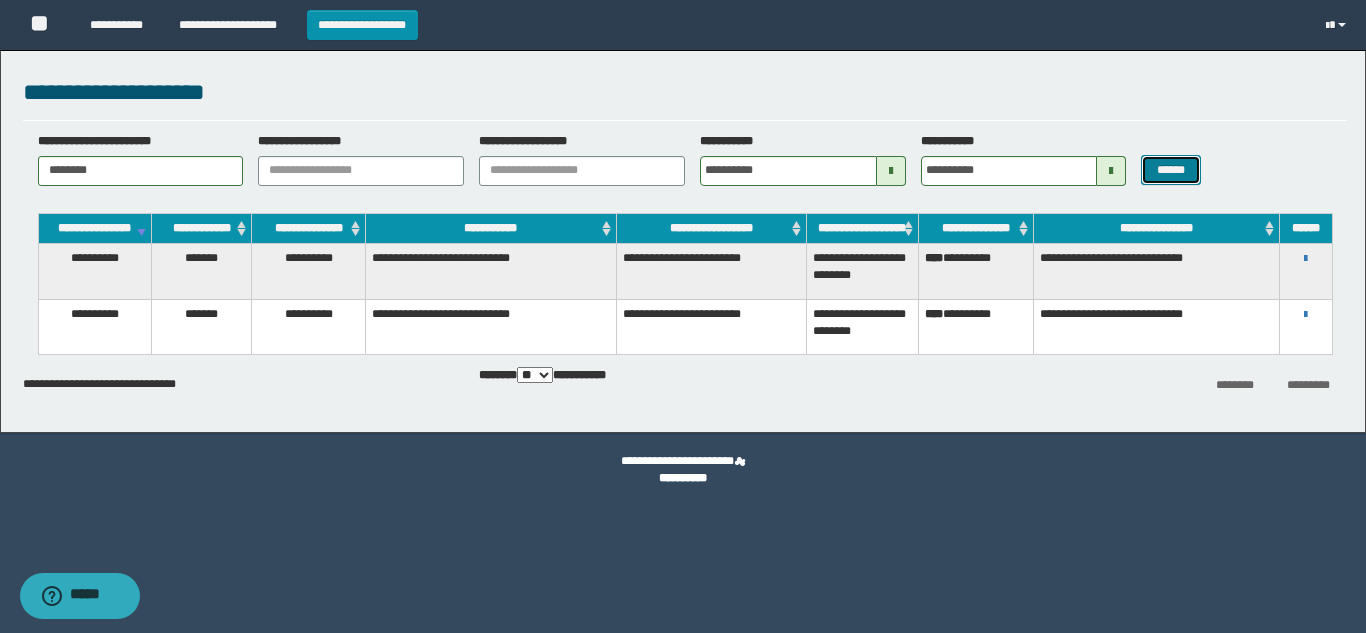 click on "******" at bounding box center [1170, 170] 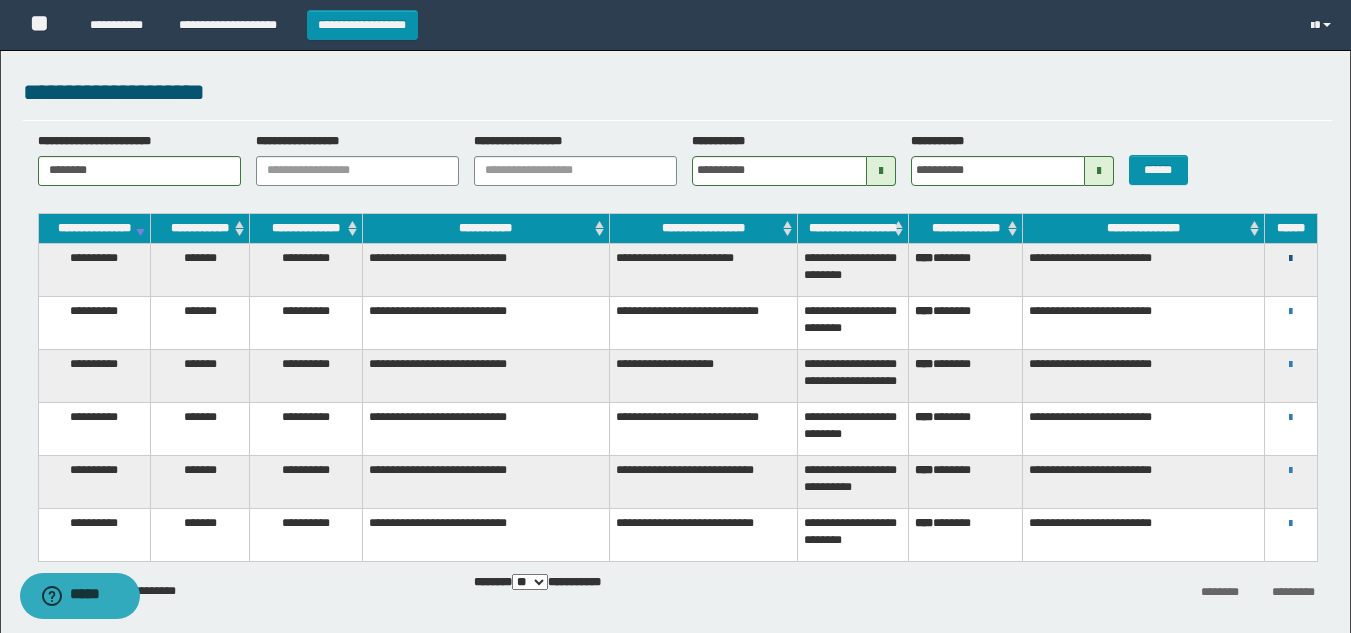 click at bounding box center (1290, 259) 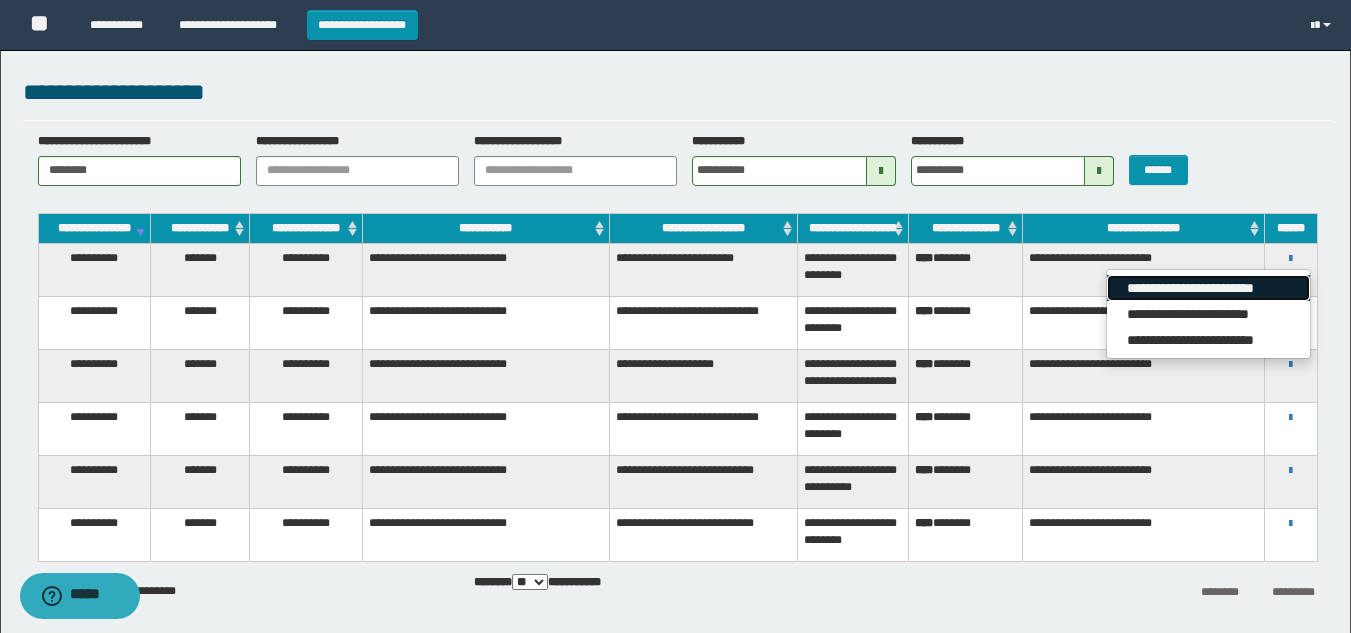 click on "**********" at bounding box center [1208, 288] 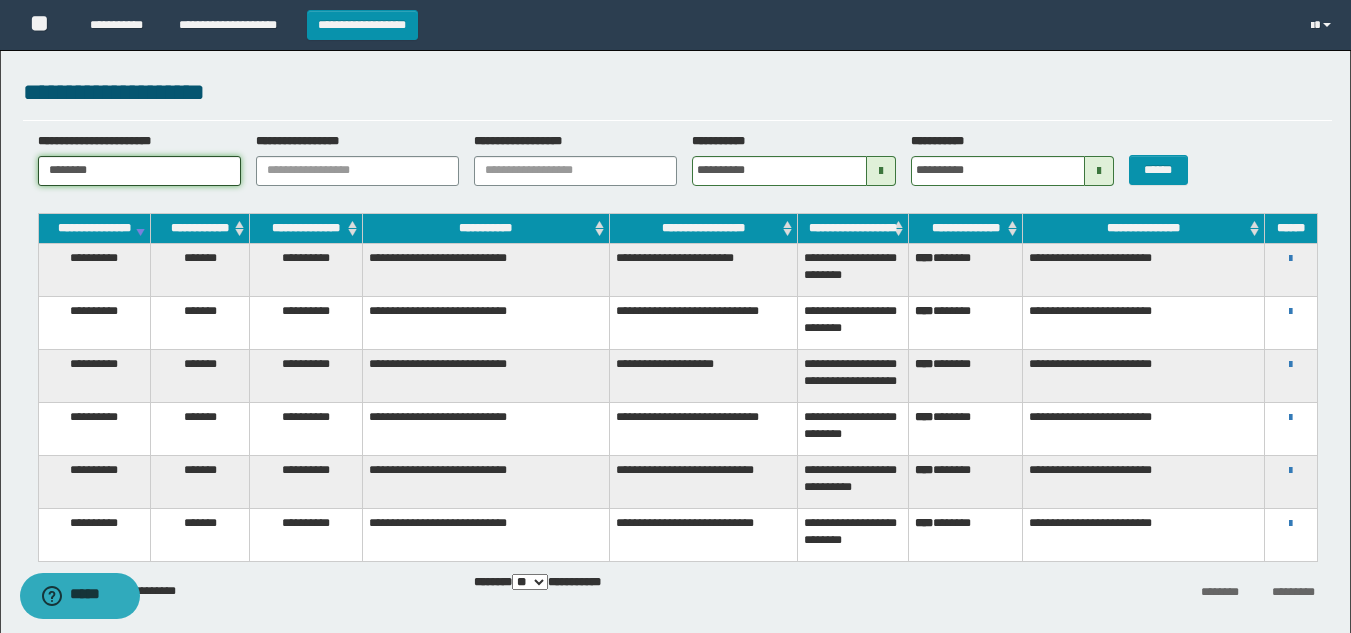 click on "********" at bounding box center (139, 171) 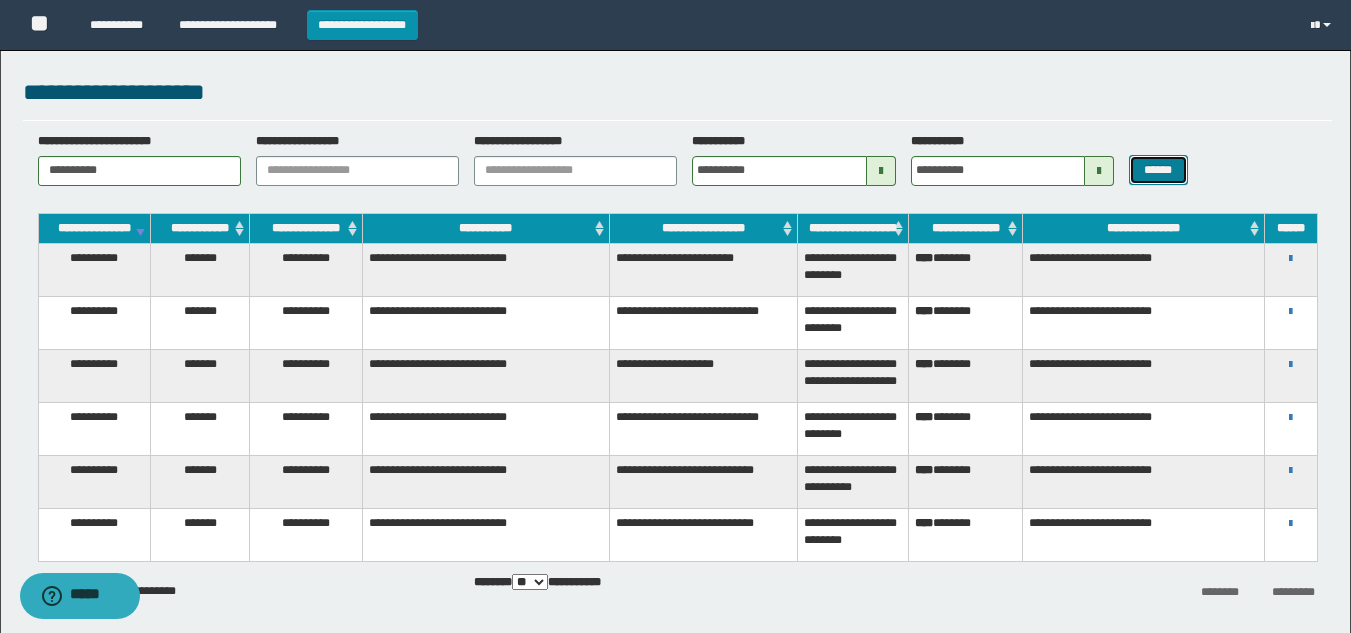click on "******" at bounding box center [1158, 170] 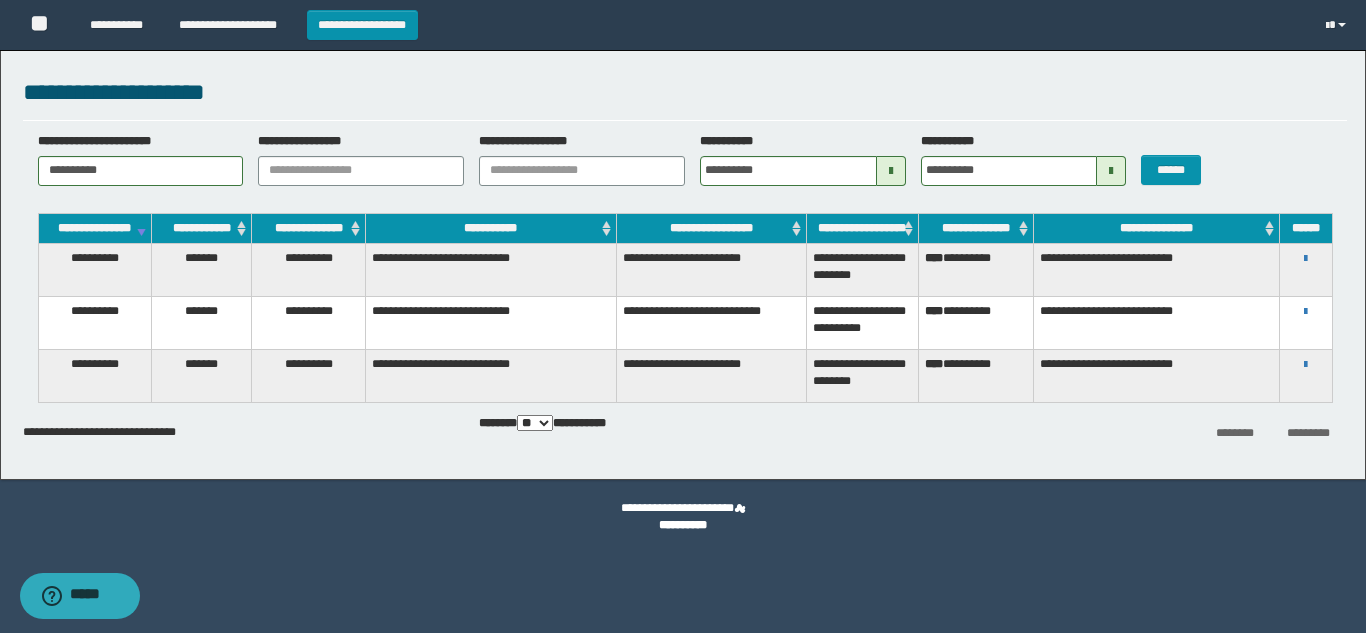 click on "**********" at bounding box center [1306, 258] 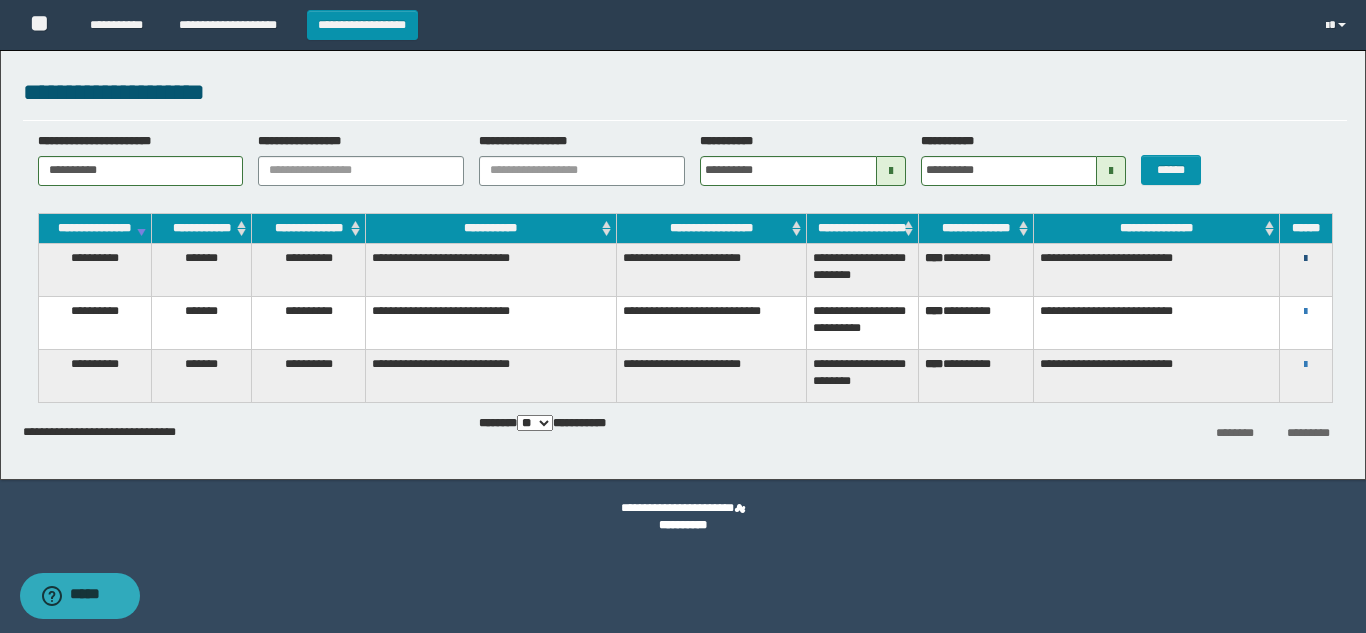 click at bounding box center (1305, 259) 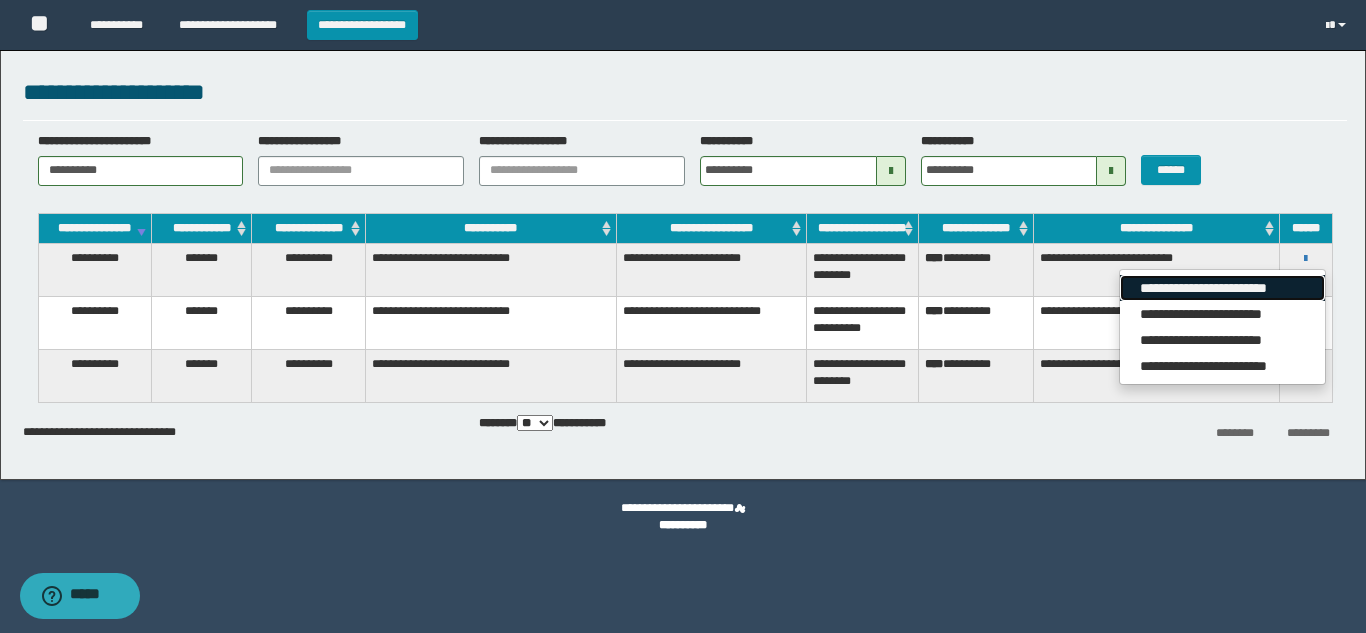 click on "**********" at bounding box center (1222, 288) 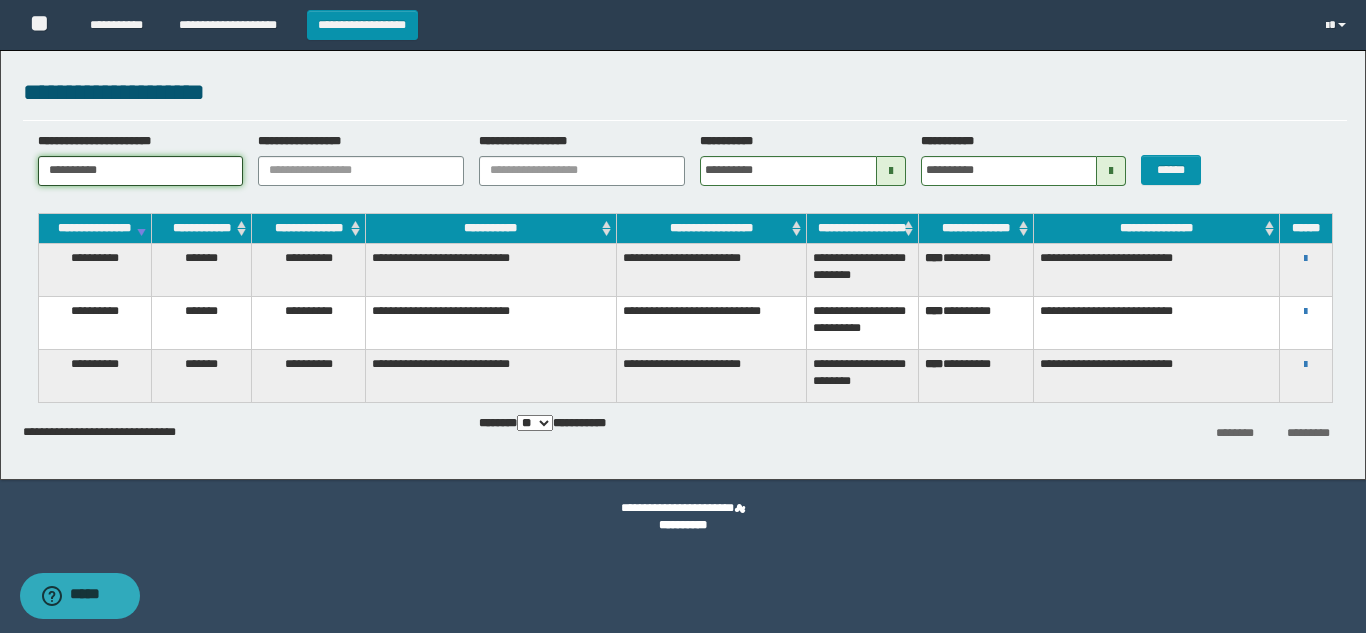 drag, startPoint x: 159, startPoint y: 166, endPoint x: 0, endPoint y: 192, distance: 161.11176 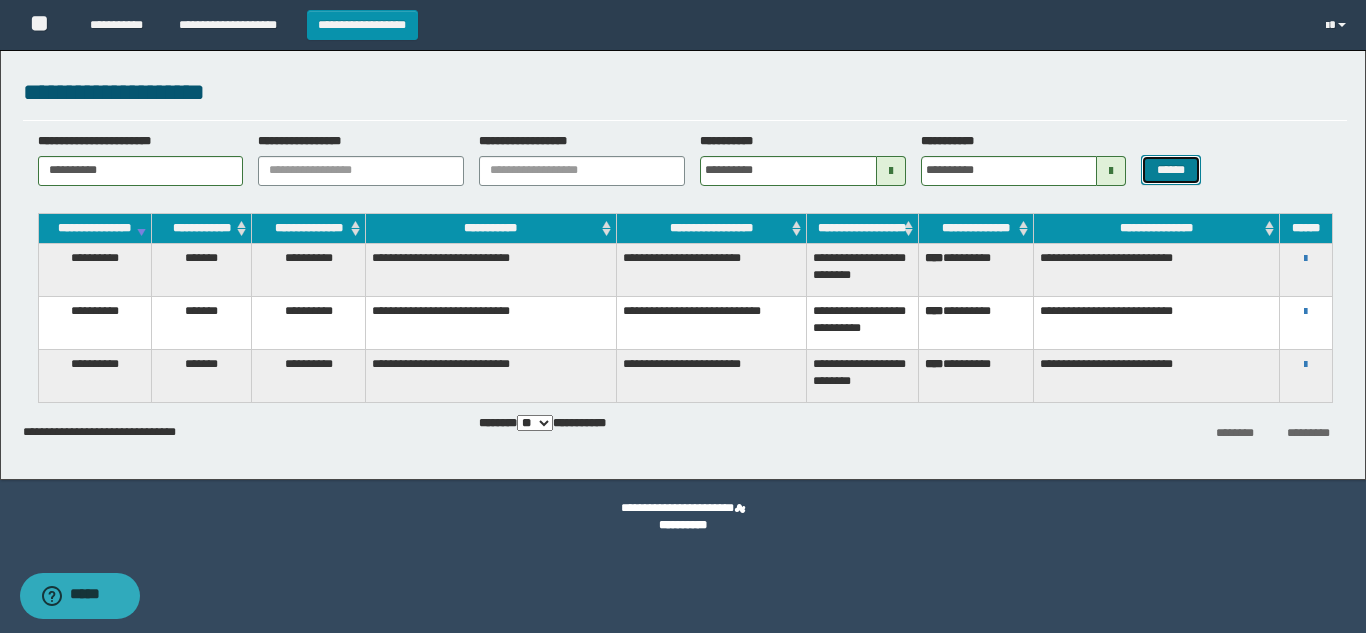 click on "******" at bounding box center (1170, 170) 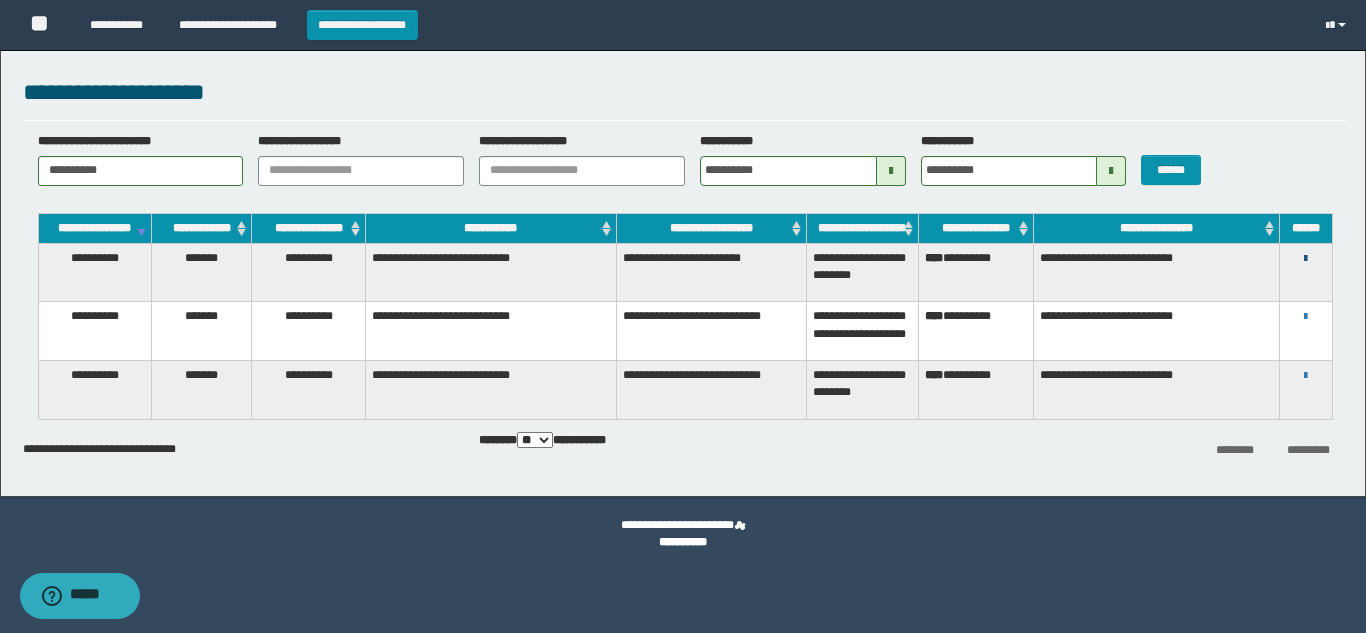 click at bounding box center [1305, 259] 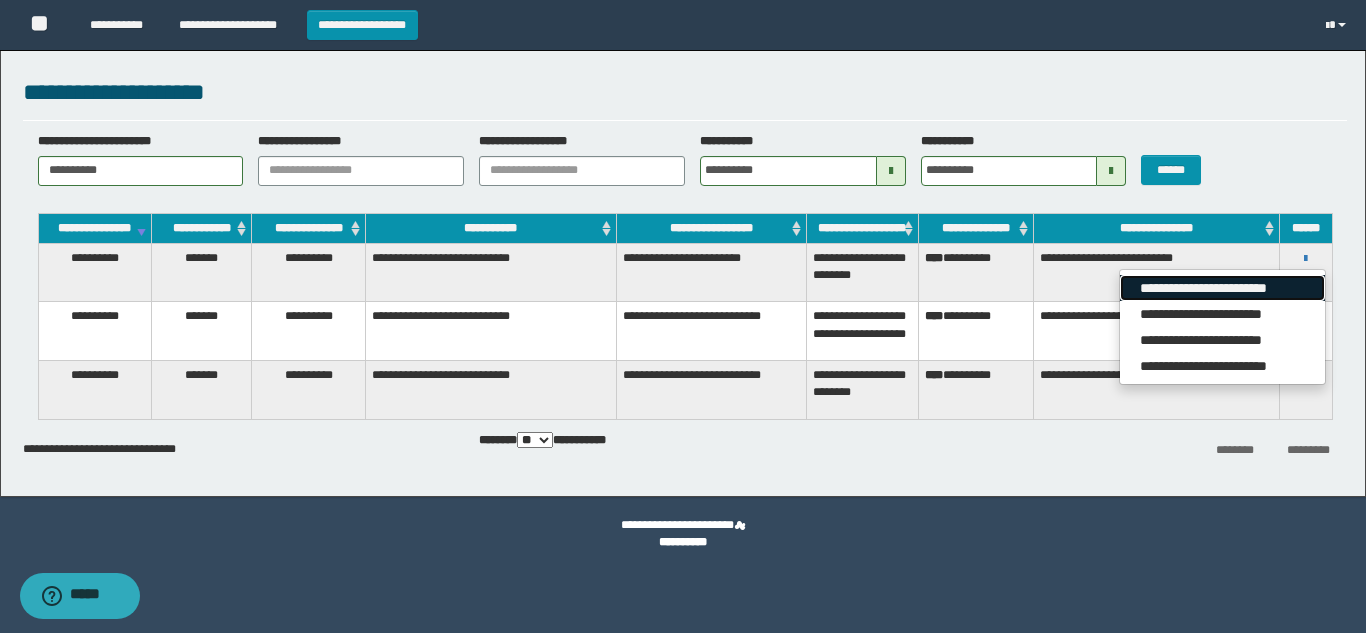 click on "**********" at bounding box center [1222, 288] 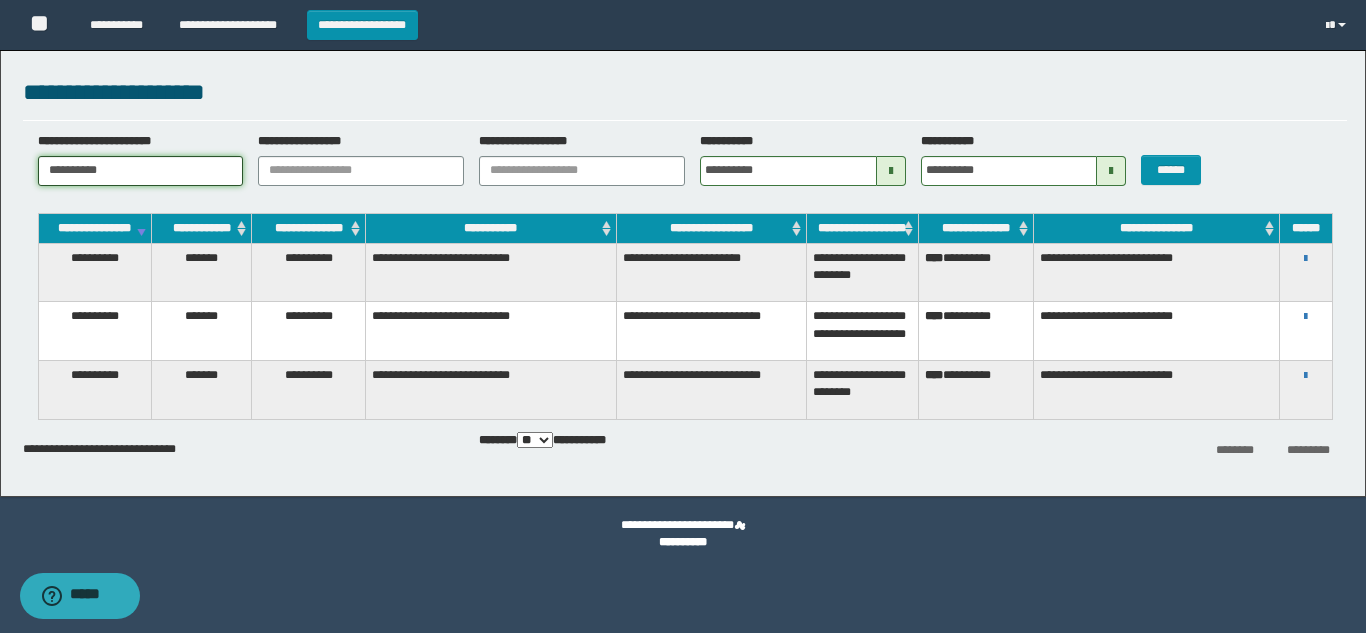 click on "**********" at bounding box center (141, 171) 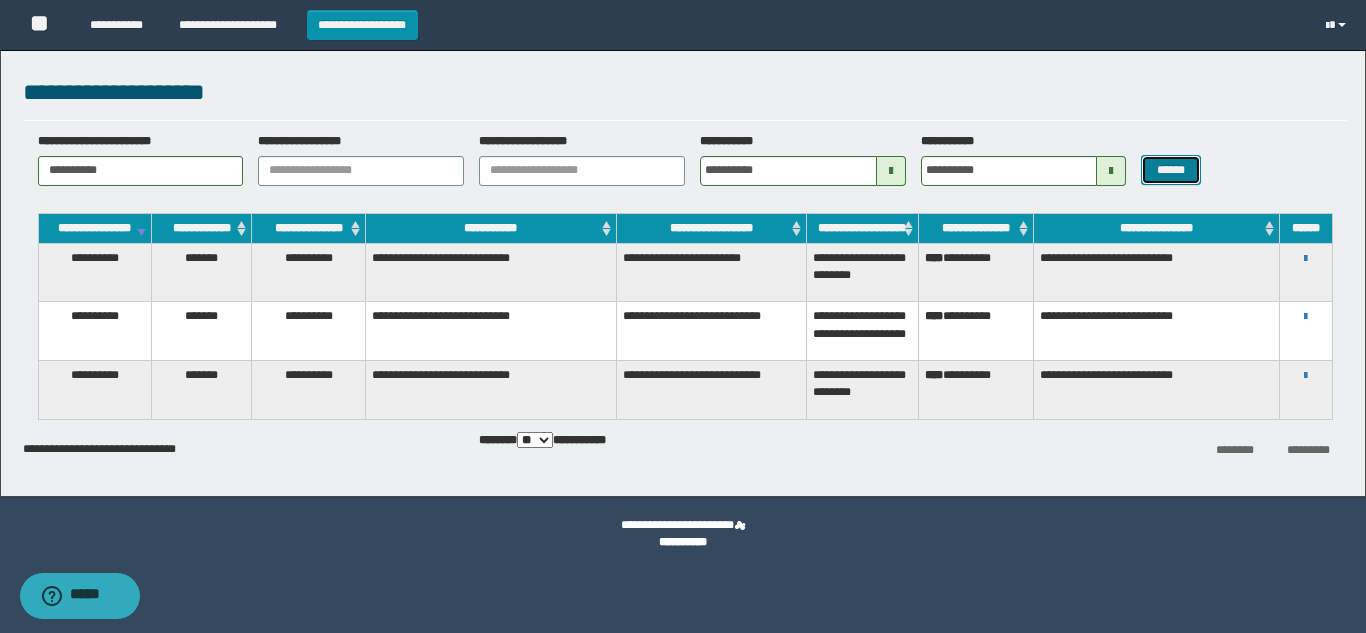 click on "******" at bounding box center [1170, 170] 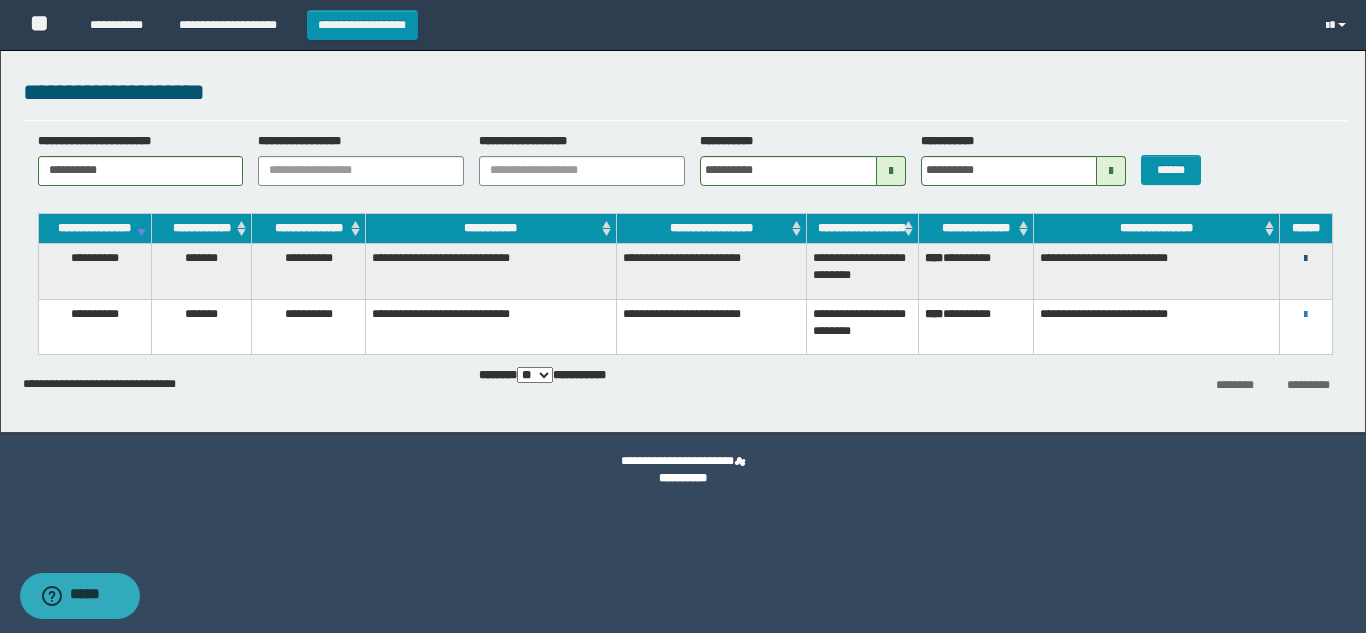 click at bounding box center [1305, 259] 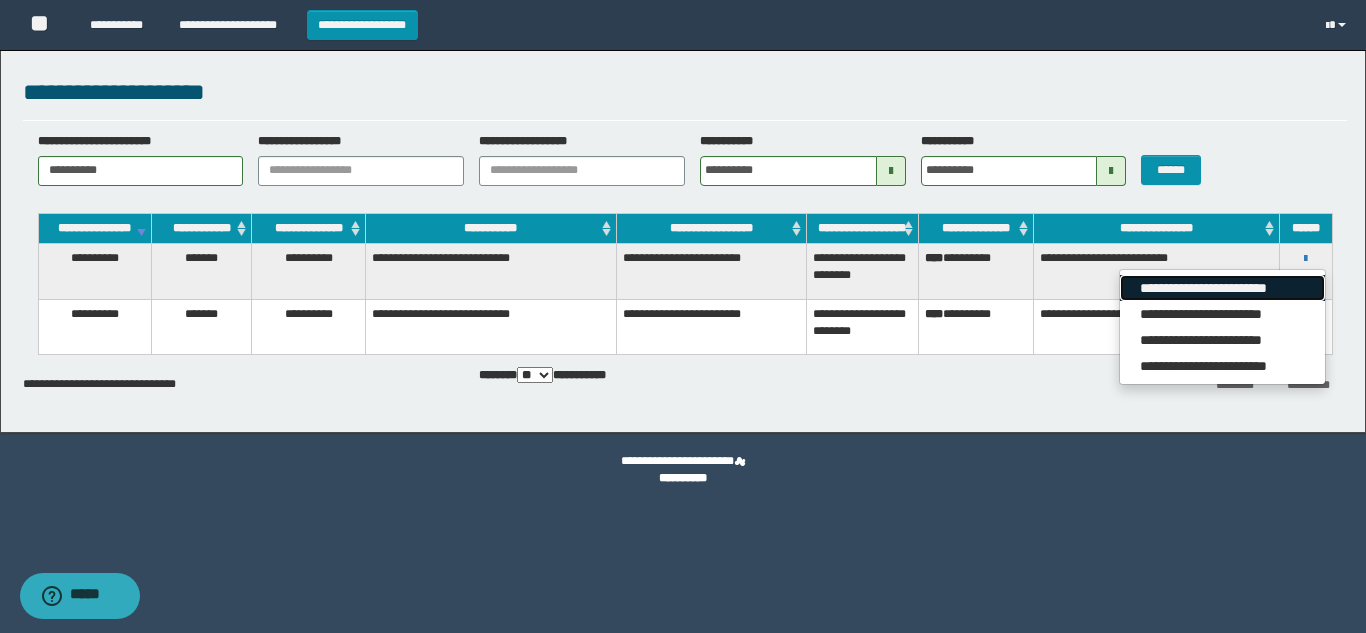 click on "**********" at bounding box center (1222, 288) 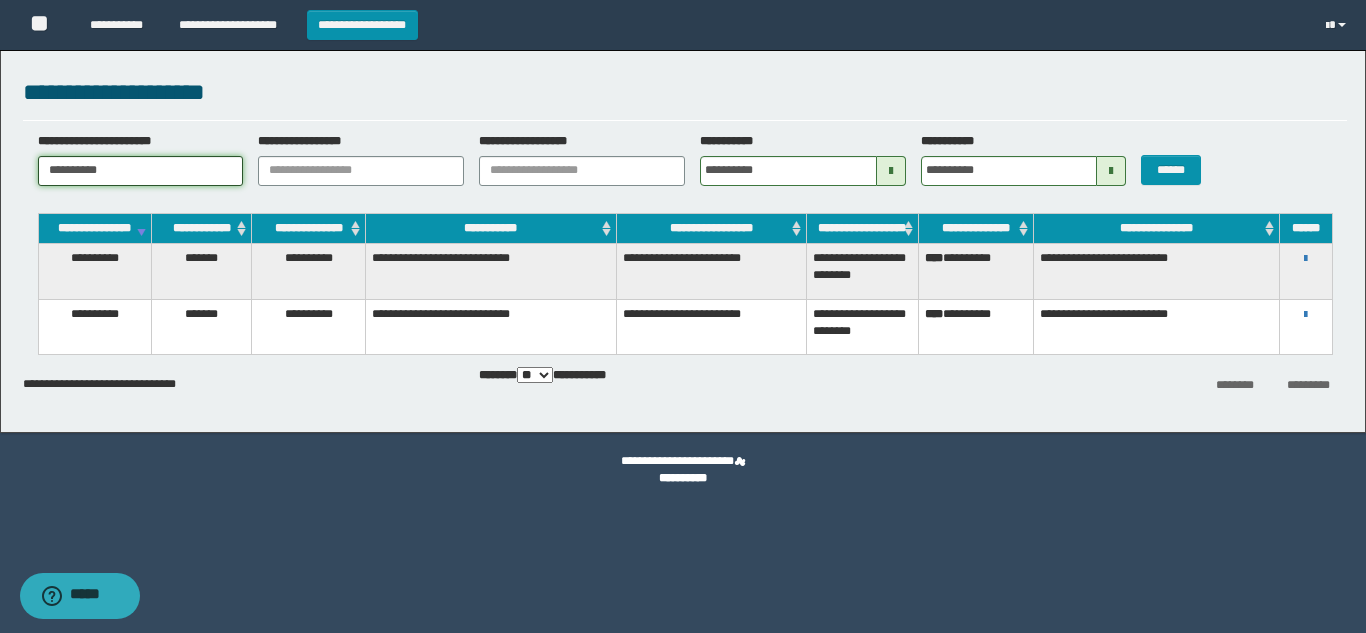 click on "**********" at bounding box center (141, 171) 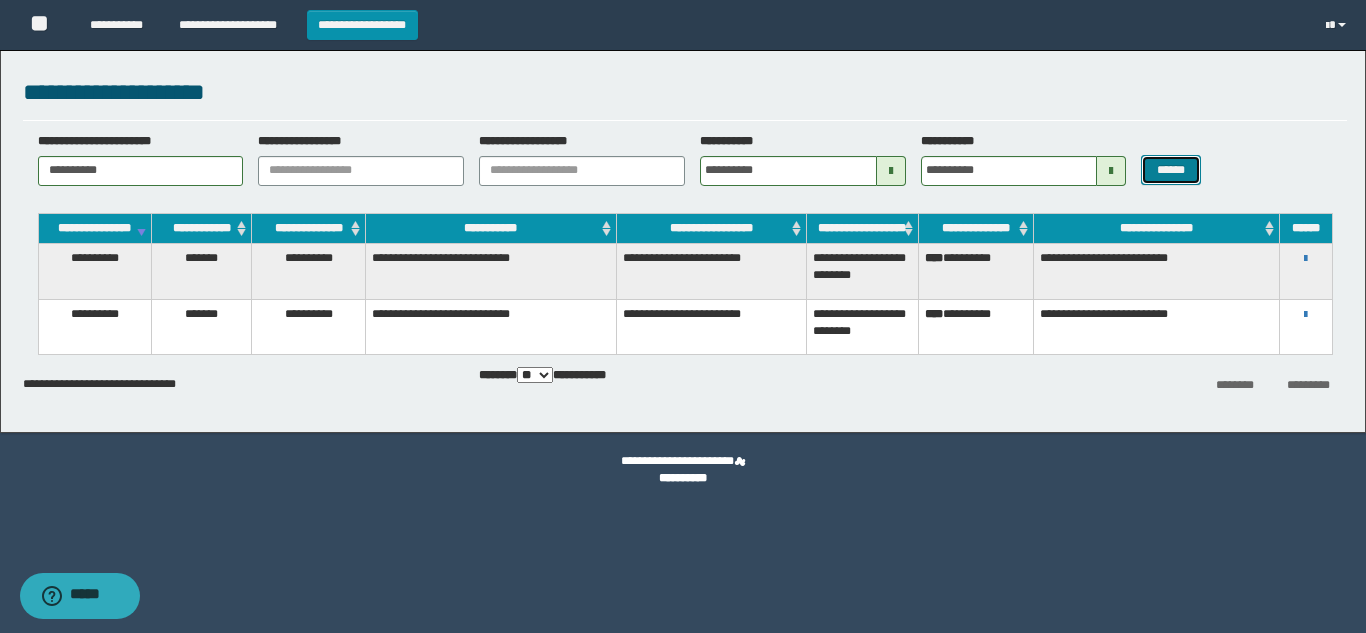 click on "******" at bounding box center [1170, 170] 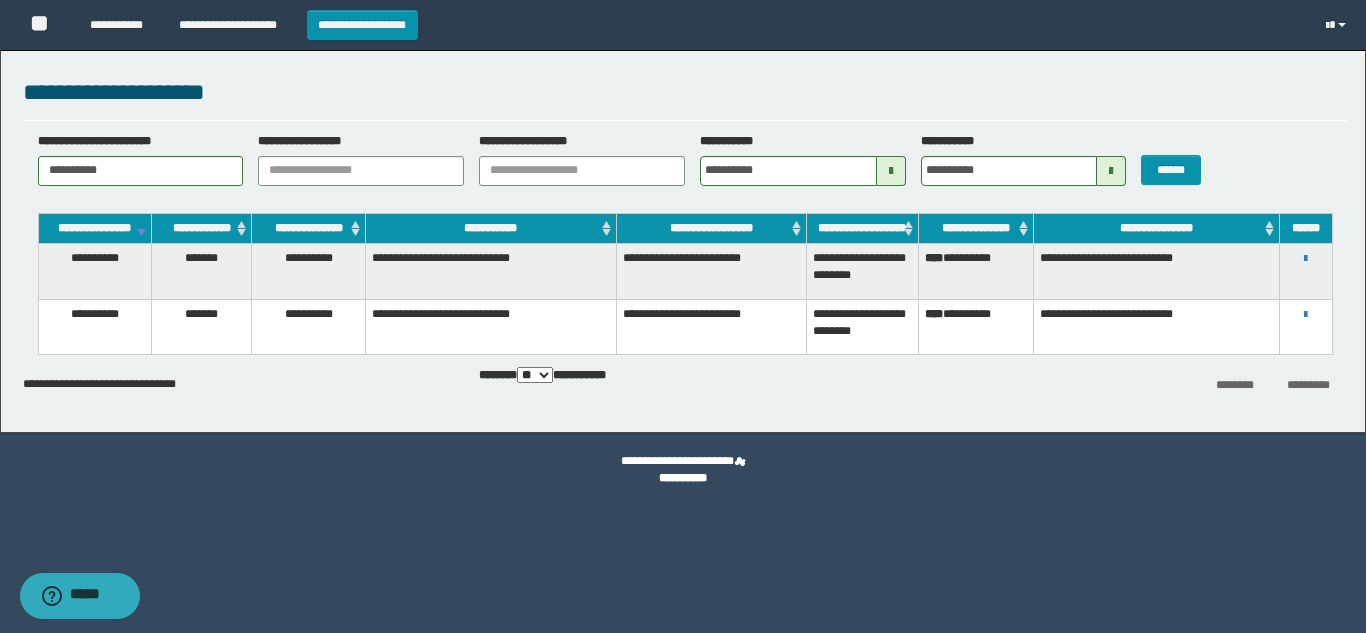 click on "**********" at bounding box center (1306, 258) 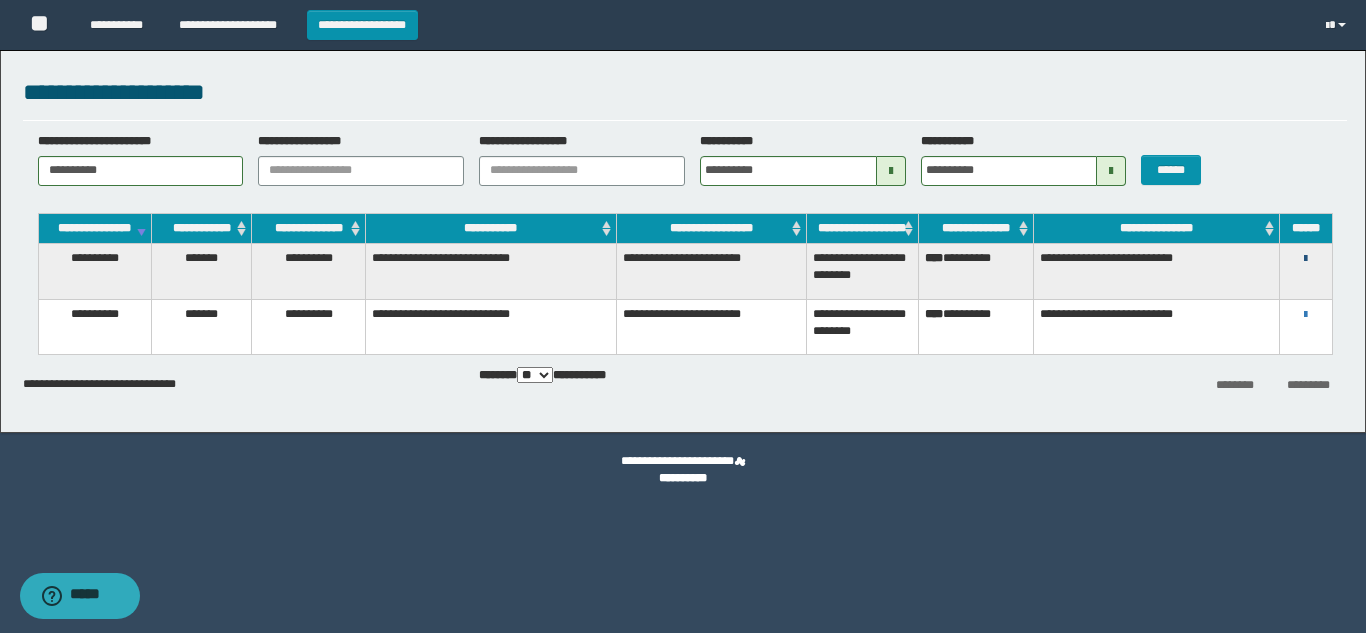 click at bounding box center [1305, 259] 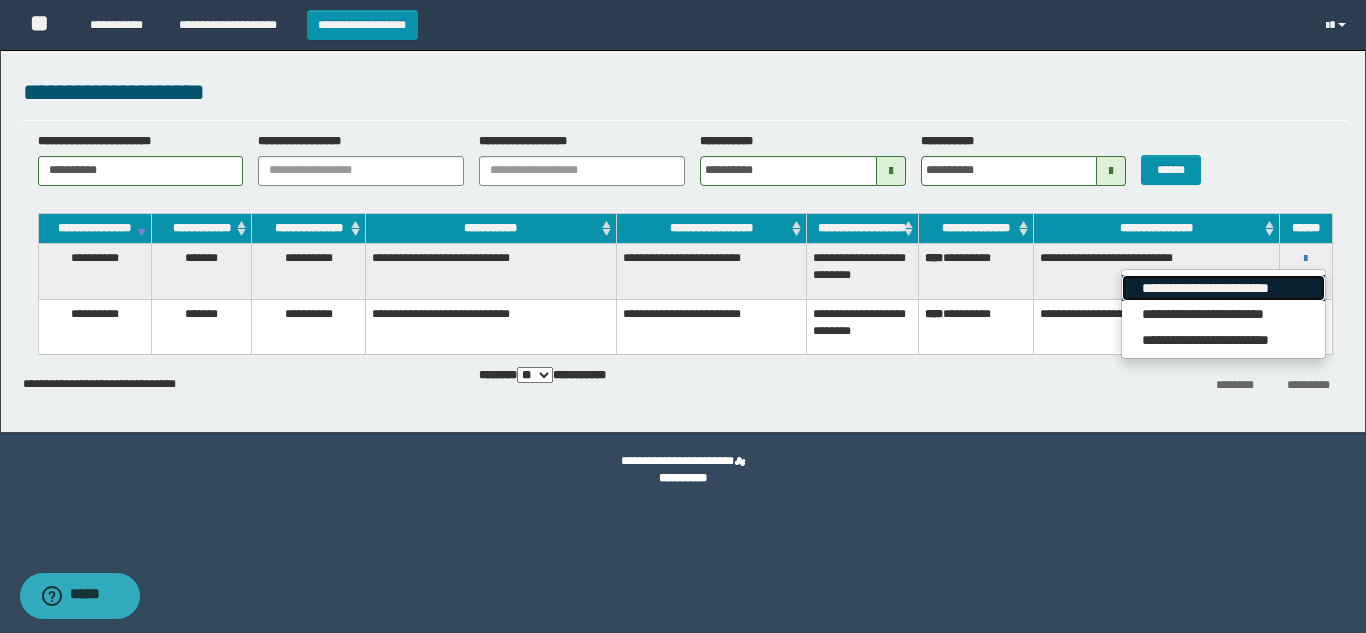 click on "**********" at bounding box center [1223, 288] 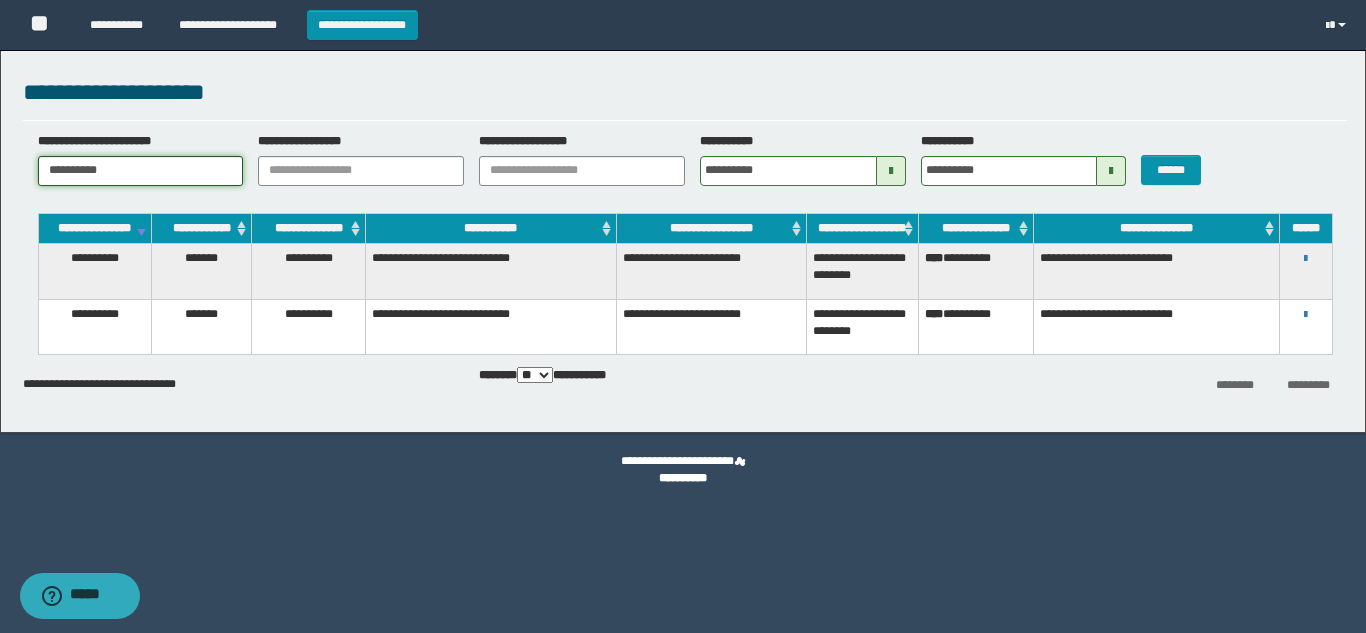 drag, startPoint x: 141, startPoint y: 164, endPoint x: 0, endPoint y: 195, distance: 144.36758 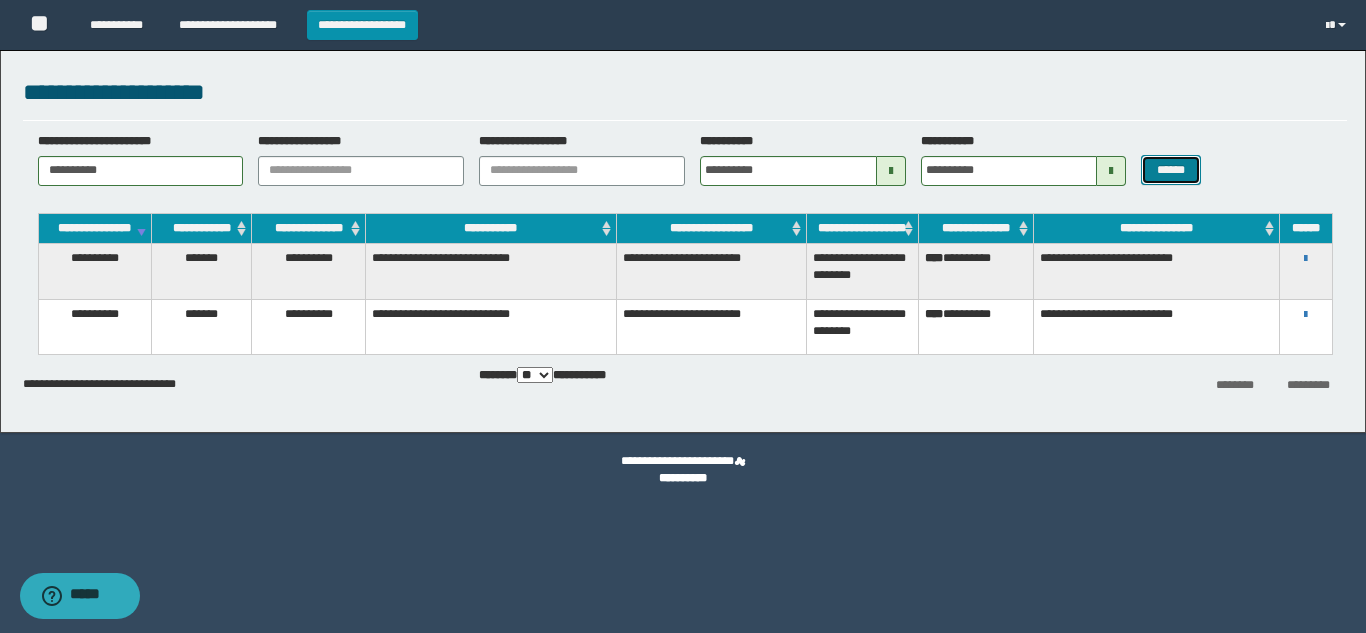 click on "******" at bounding box center (1170, 170) 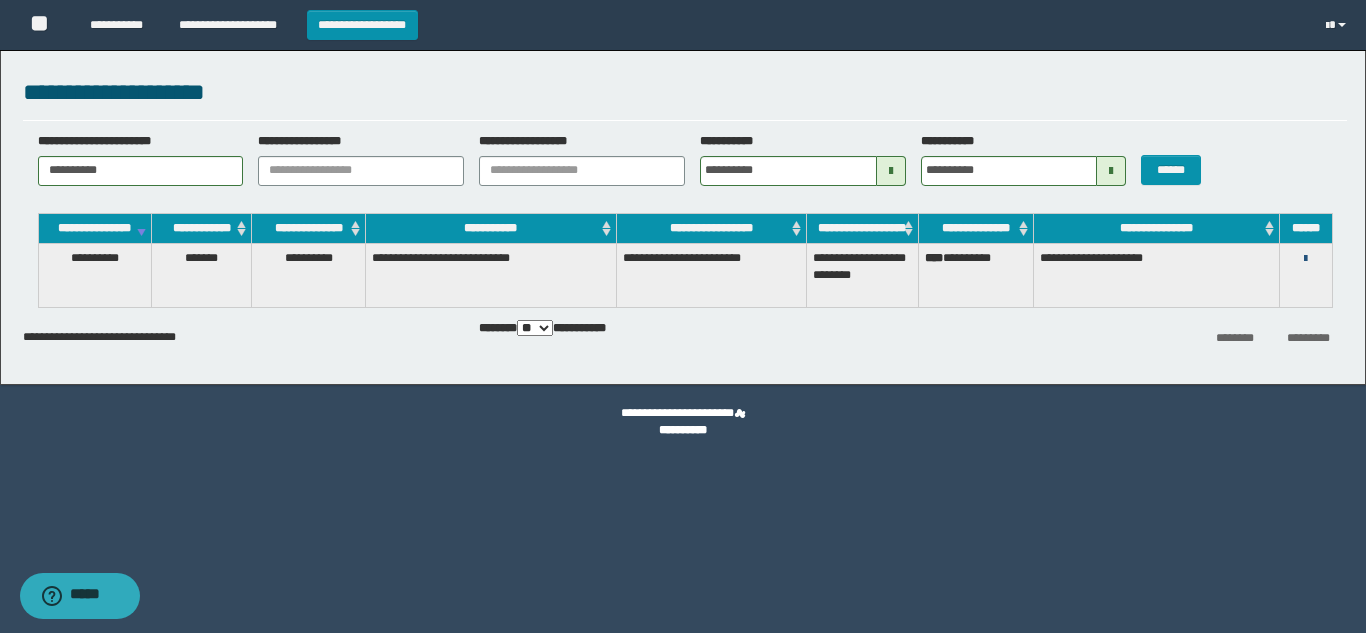click at bounding box center [1305, 259] 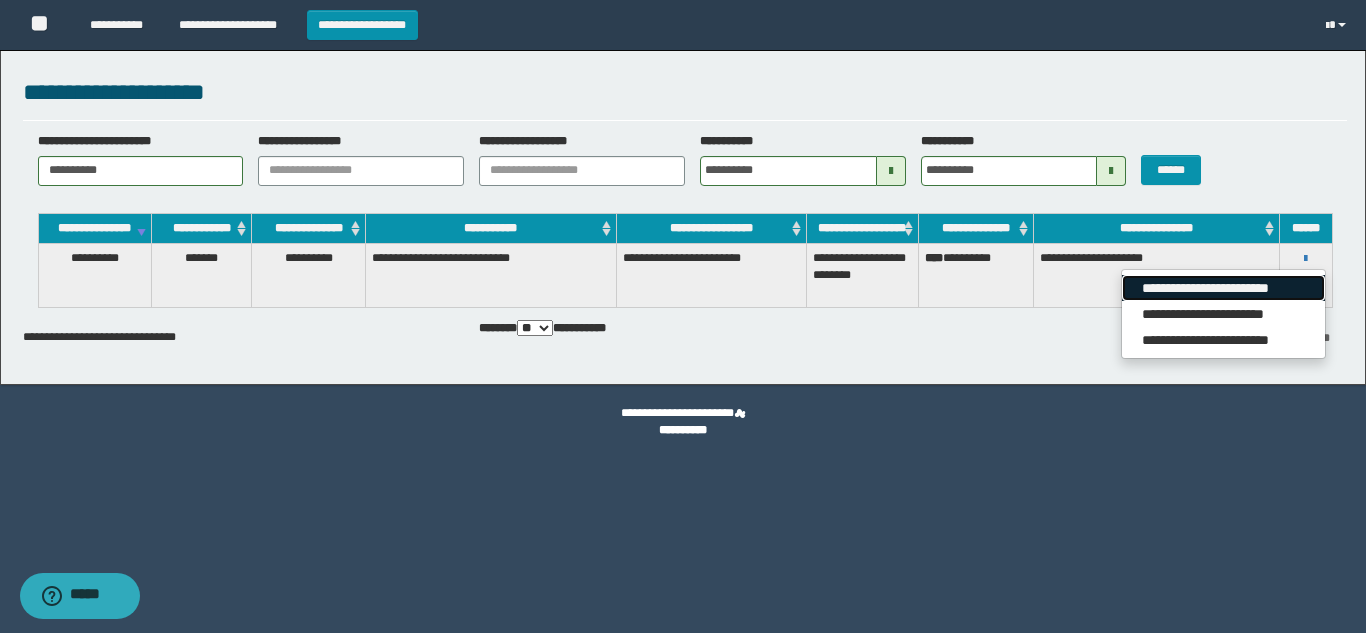 click on "**********" at bounding box center (1223, 288) 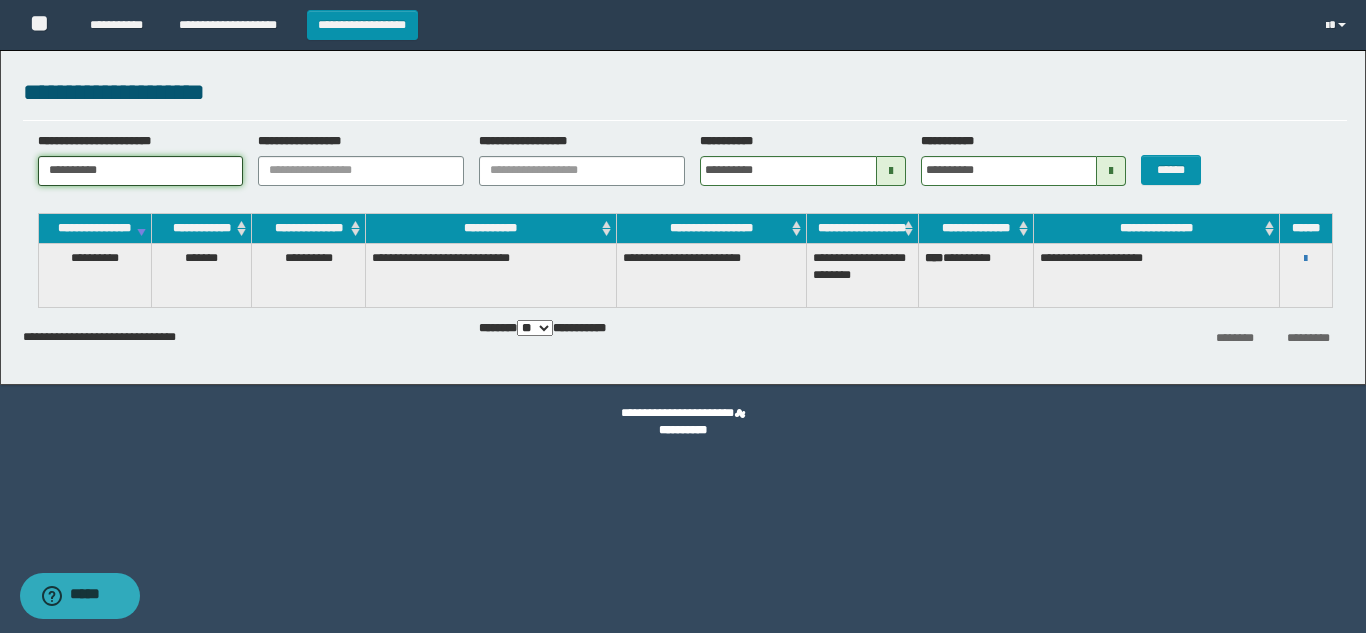 drag, startPoint x: 153, startPoint y: 167, endPoint x: 0, endPoint y: 166, distance: 153.00327 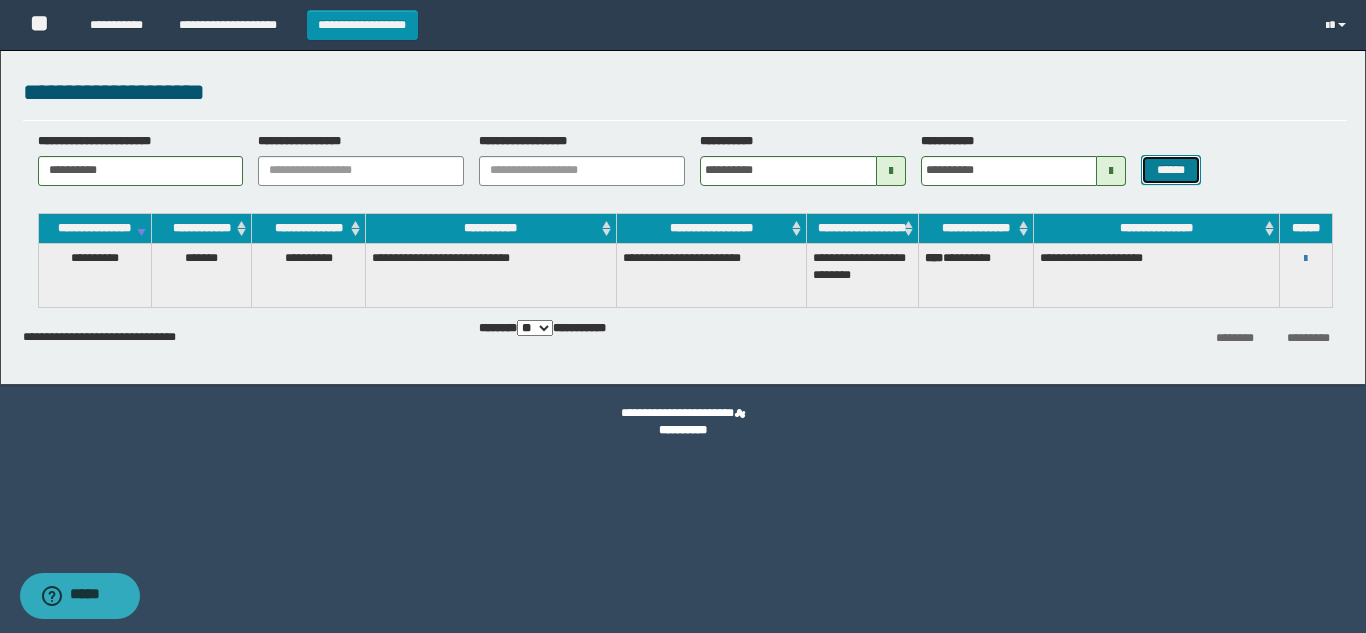 click on "******" at bounding box center (1170, 170) 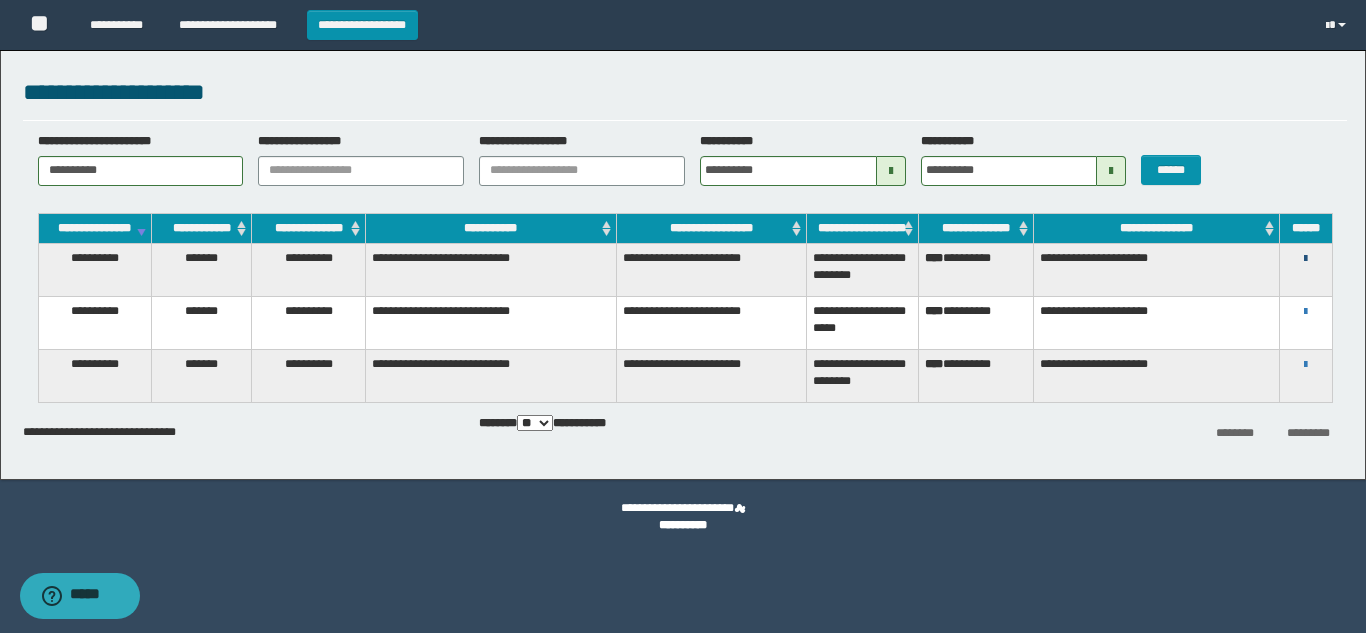 click at bounding box center (1305, 259) 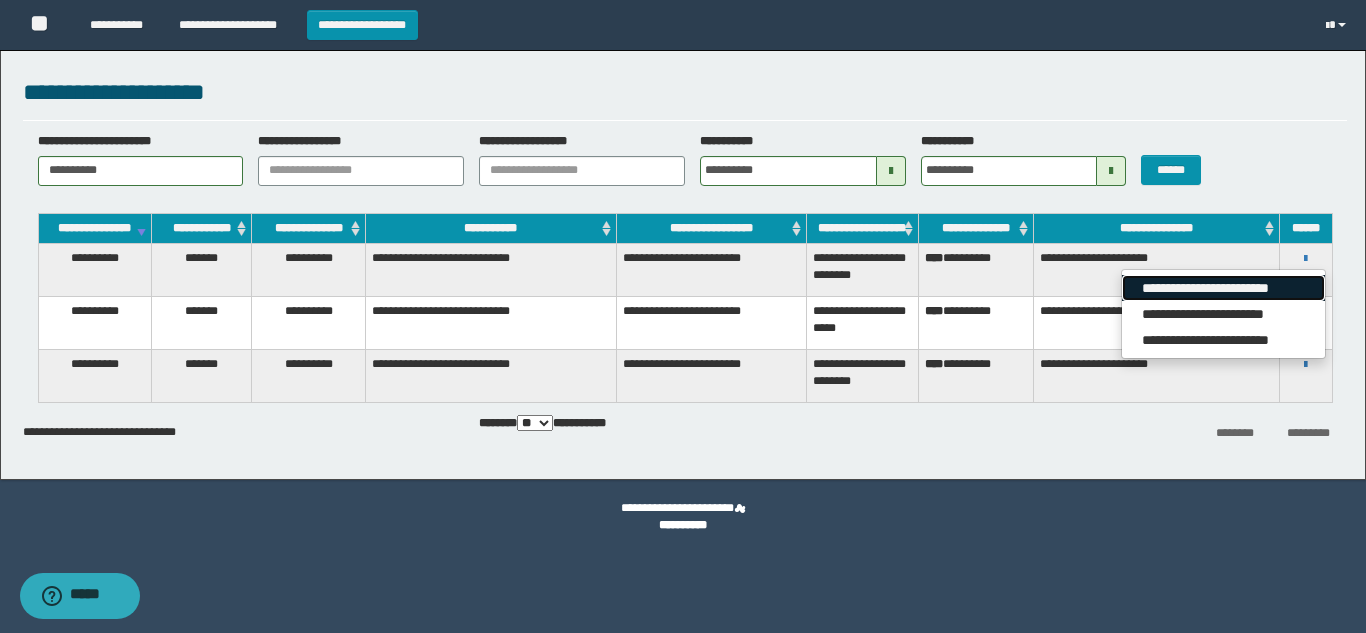 click on "**********" at bounding box center [1223, 288] 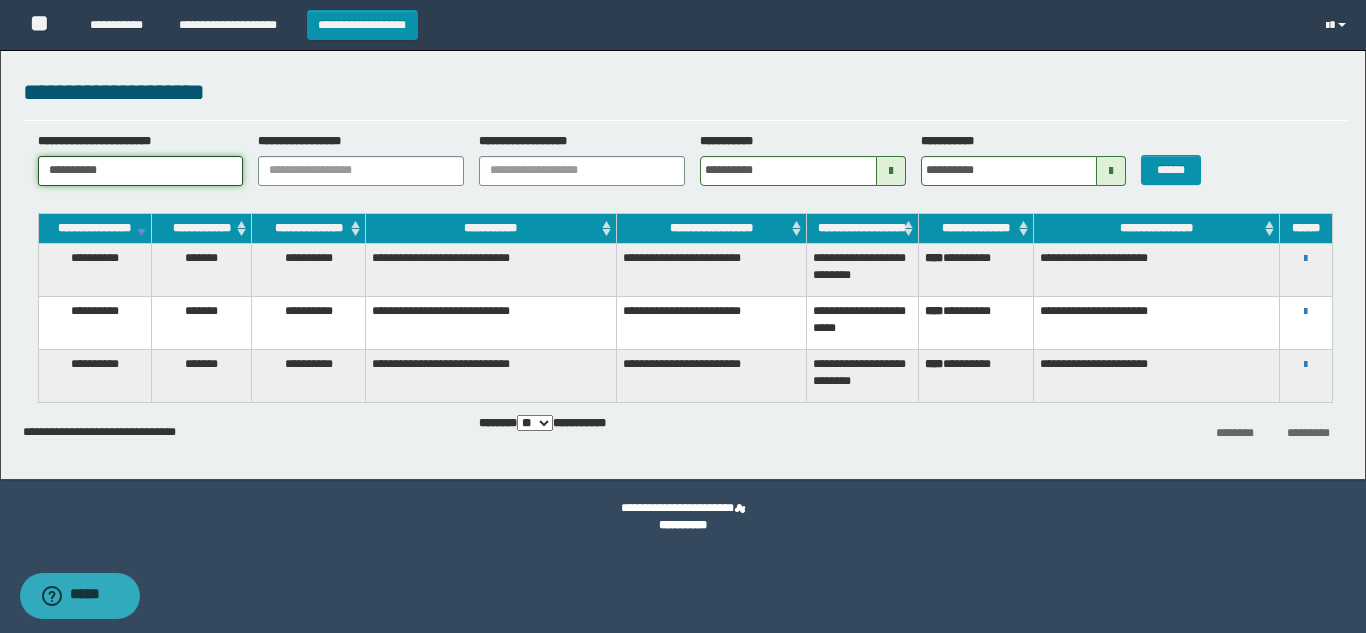 drag, startPoint x: 163, startPoint y: 167, endPoint x: 0, endPoint y: 179, distance: 163.44112 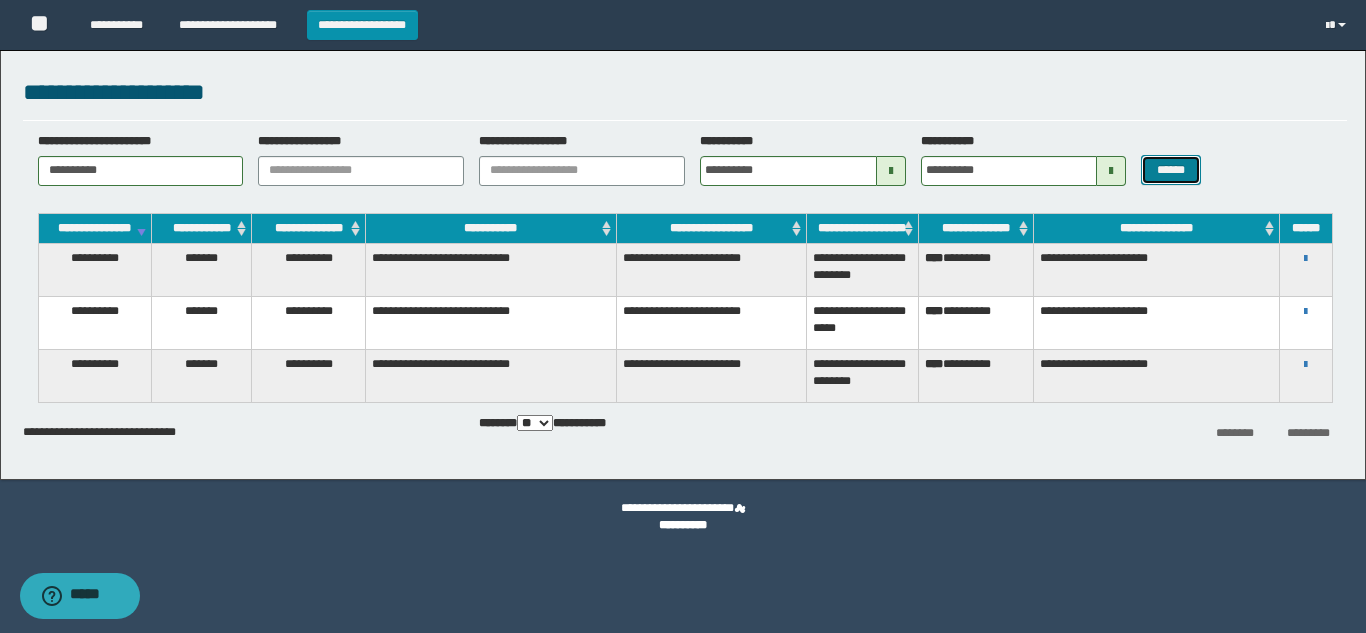click on "******" at bounding box center (1170, 170) 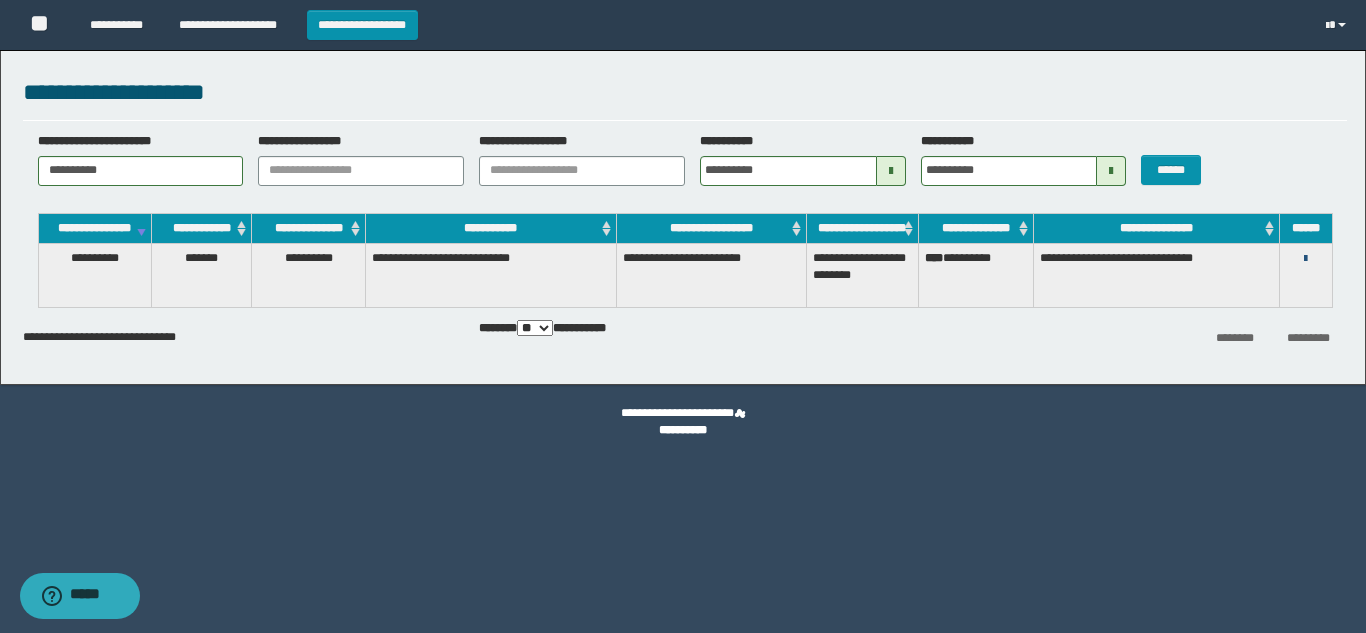 click at bounding box center [1305, 259] 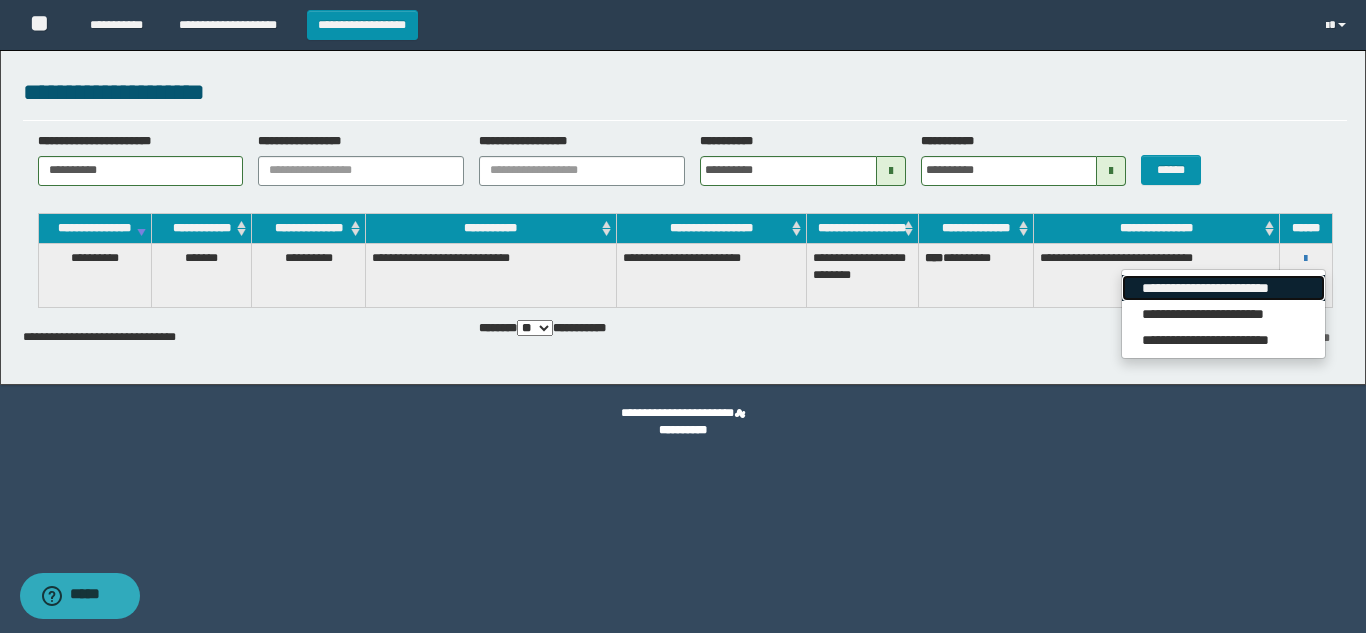 click on "**********" at bounding box center [1223, 288] 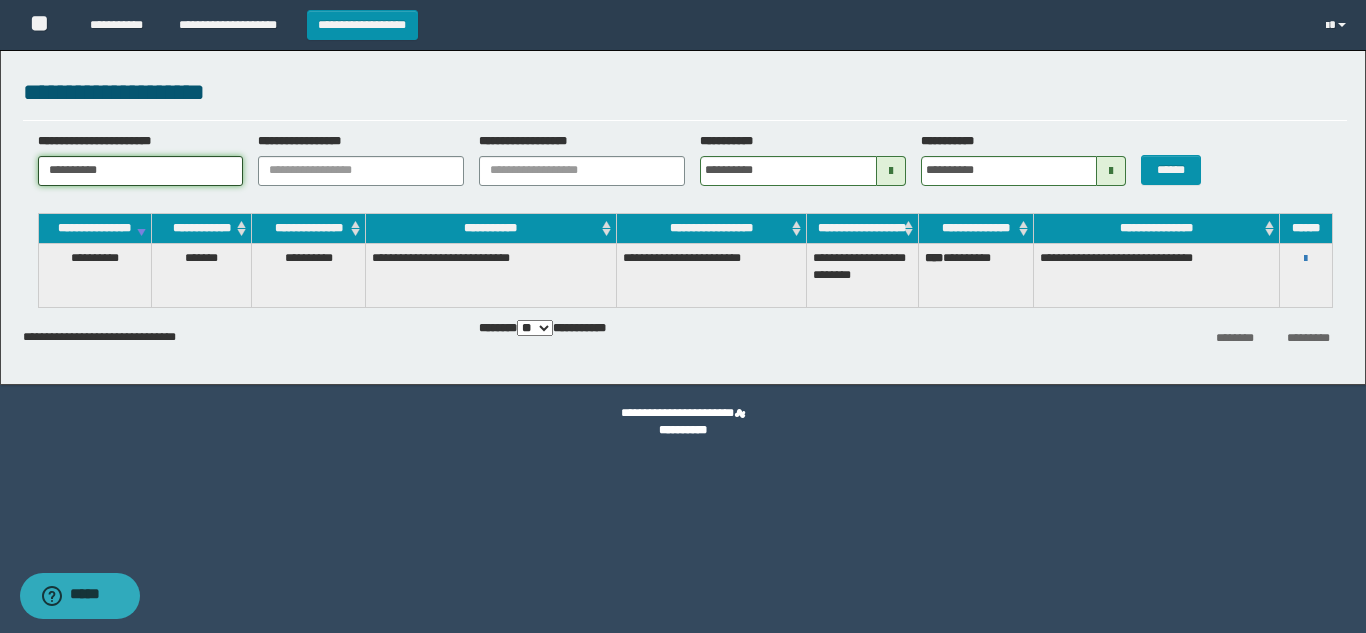 drag, startPoint x: 216, startPoint y: 171, endPoint x: 0, endPoint y: 178, distance: 216.1134 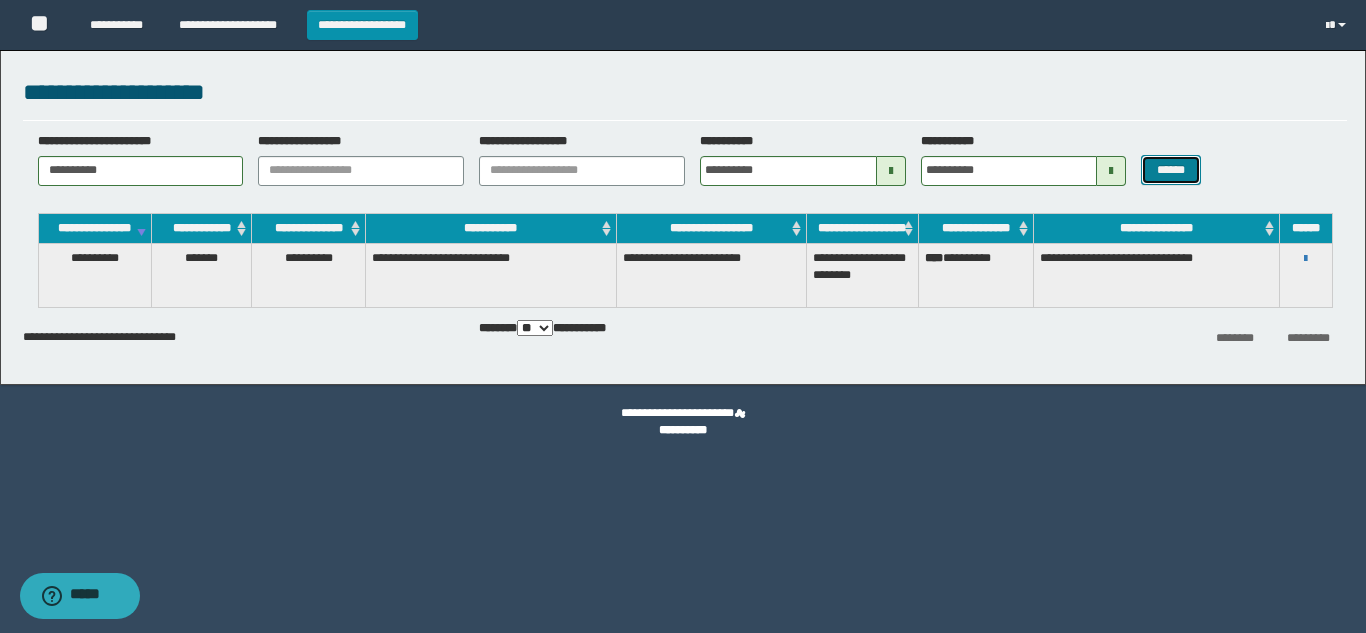 click on "******" at bounding box center (1170, 170) 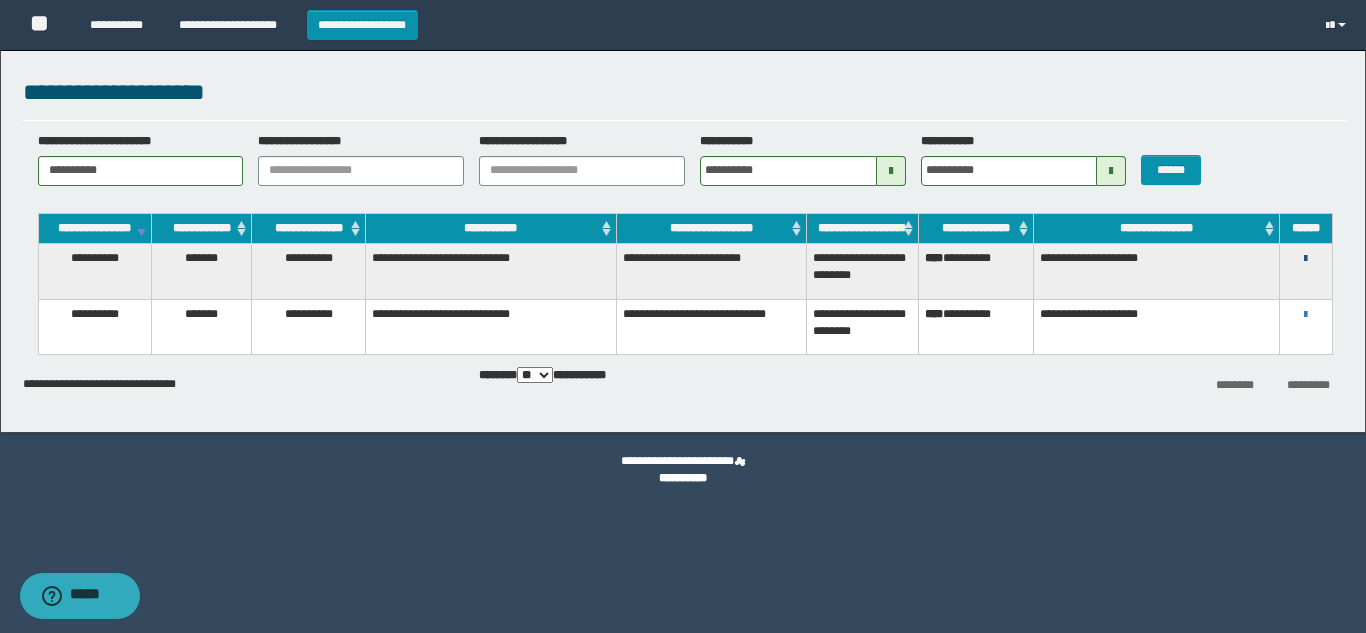 click at bounding box center (1305, 259) 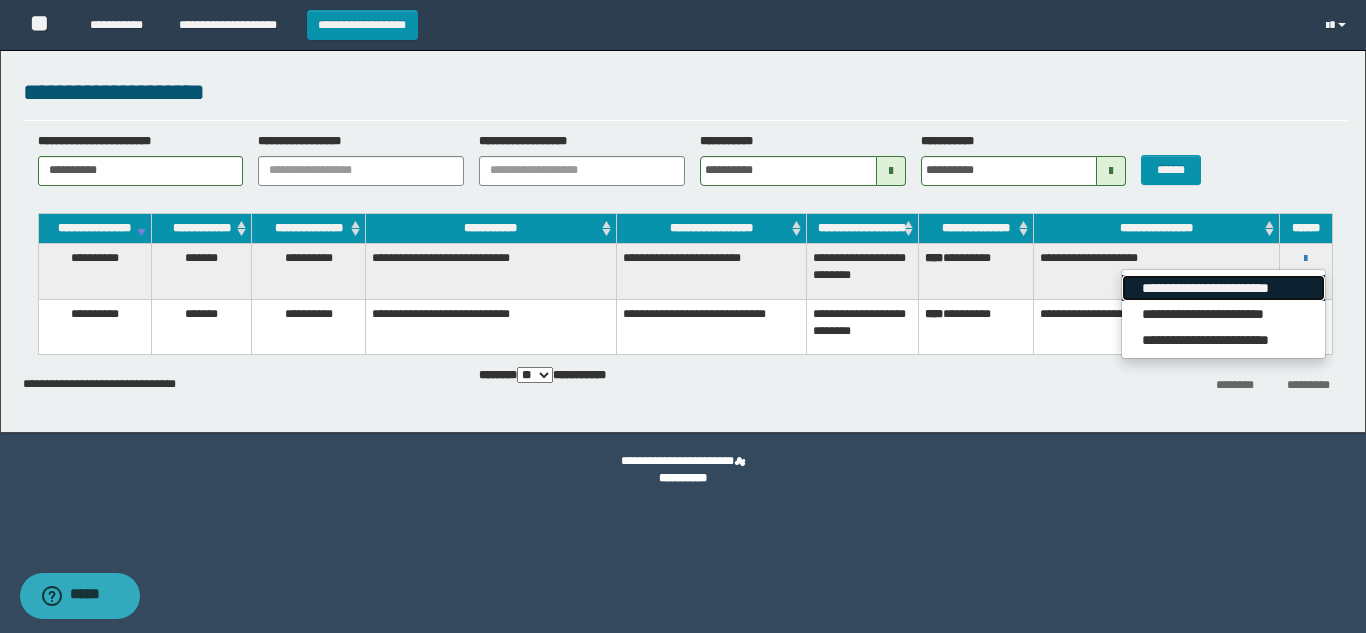 click on "**********" at bounding box center [1223, 288] 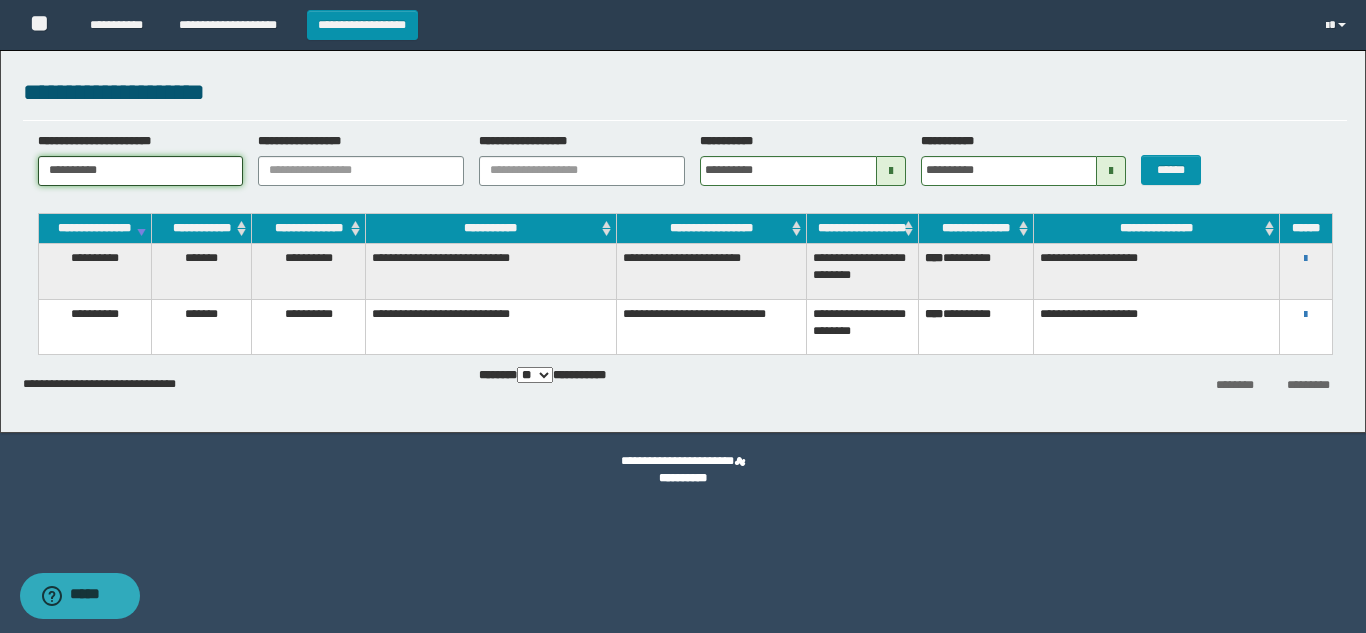 drag, startPoint x: 166, startPoint y: 161, endPoint x: 0, endPoint y: 181, distance: 167.20049 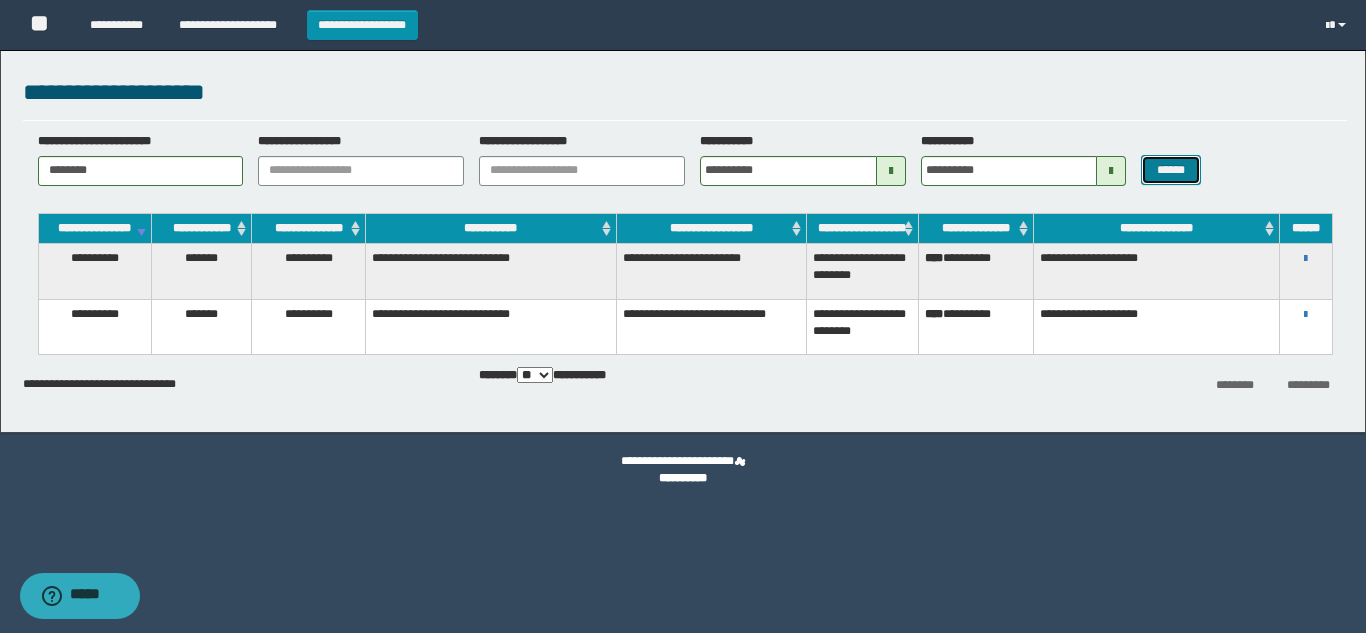 click on "******" at bounding box center [1170, 170] 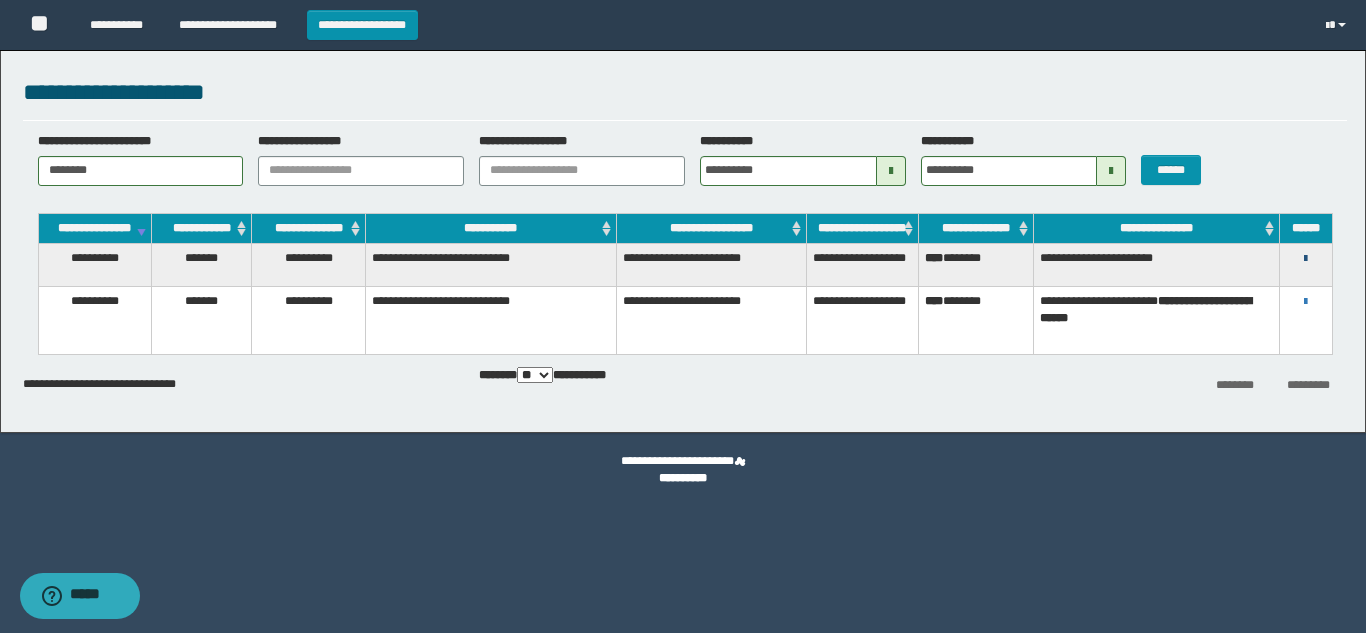 click at bounding box center (1305, 259) 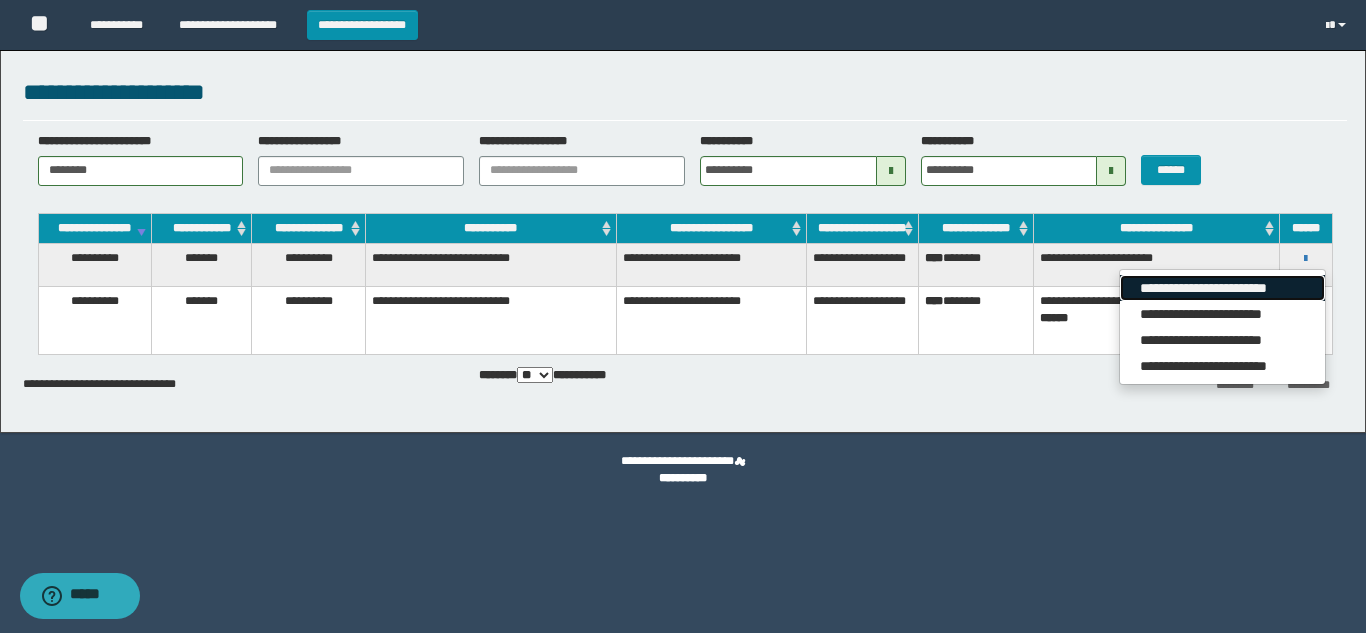 click on "**********" at bounding box center [1222, 288] 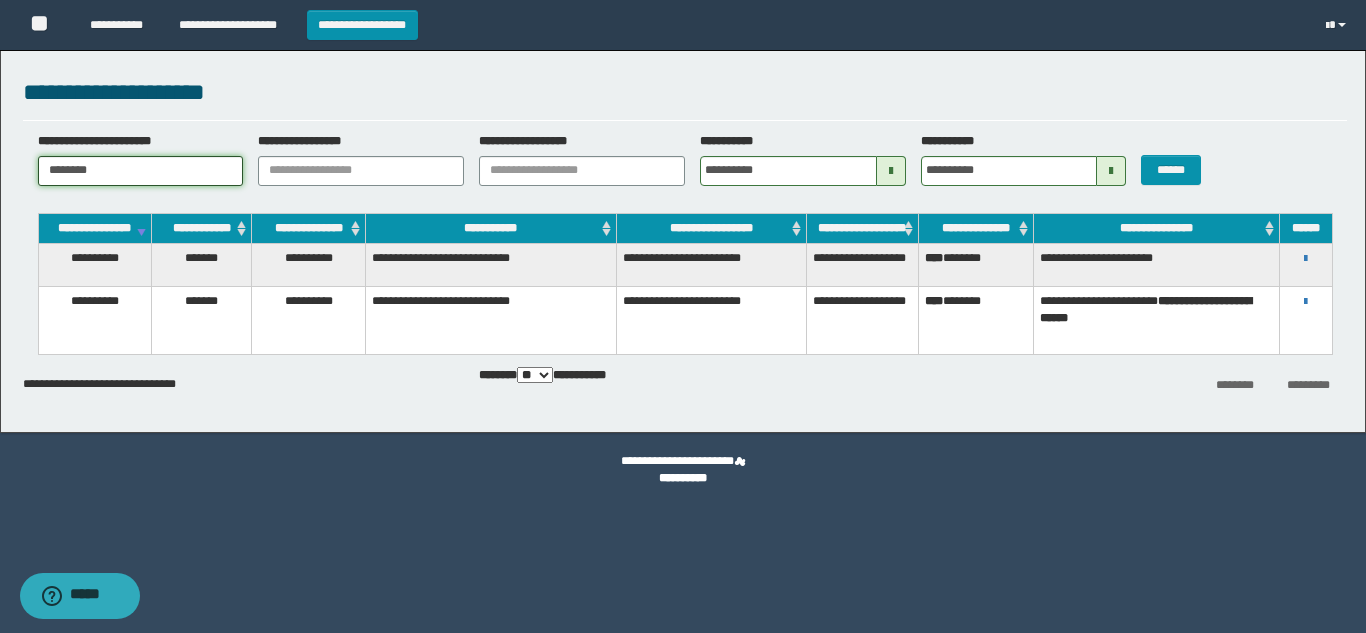 drag, startPoint x: 129, startPoint y: 172, endPoint x: 0, endPoint y: 202, distance: 132.44244 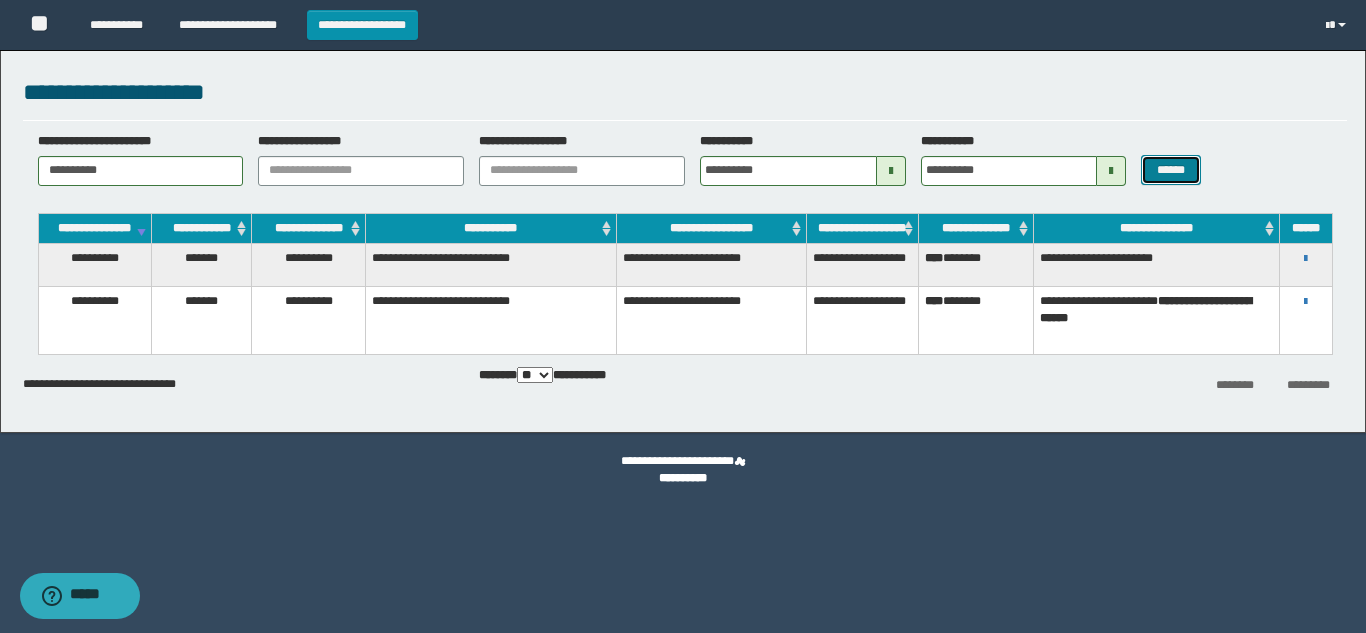 click on "******" at bounding box center (1170, 170) 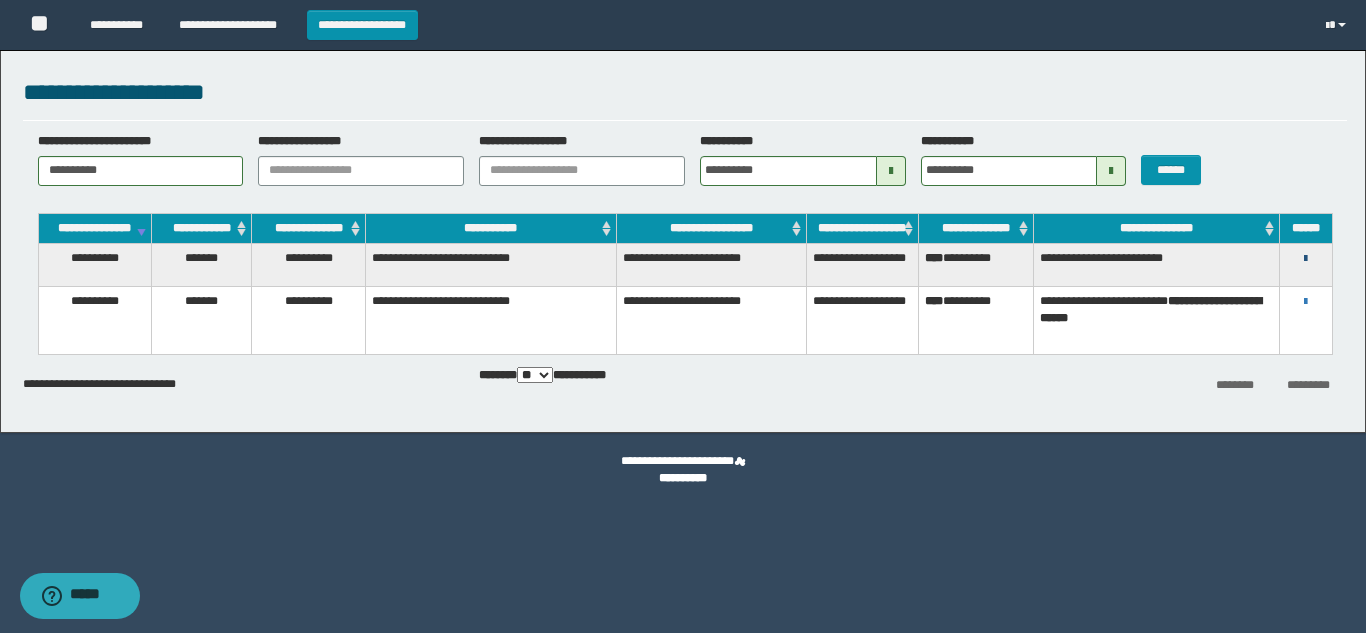 click at bounding box center (1305, 259) 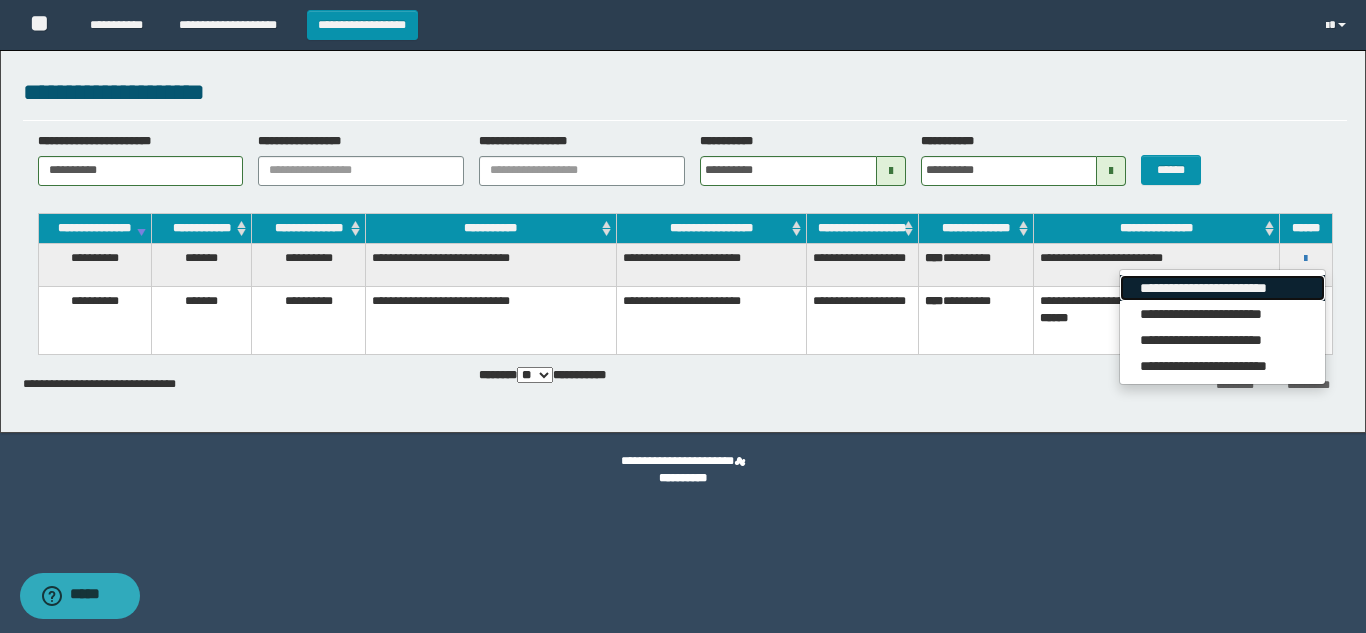 click on "**********" at bounding box center [1222, 288] 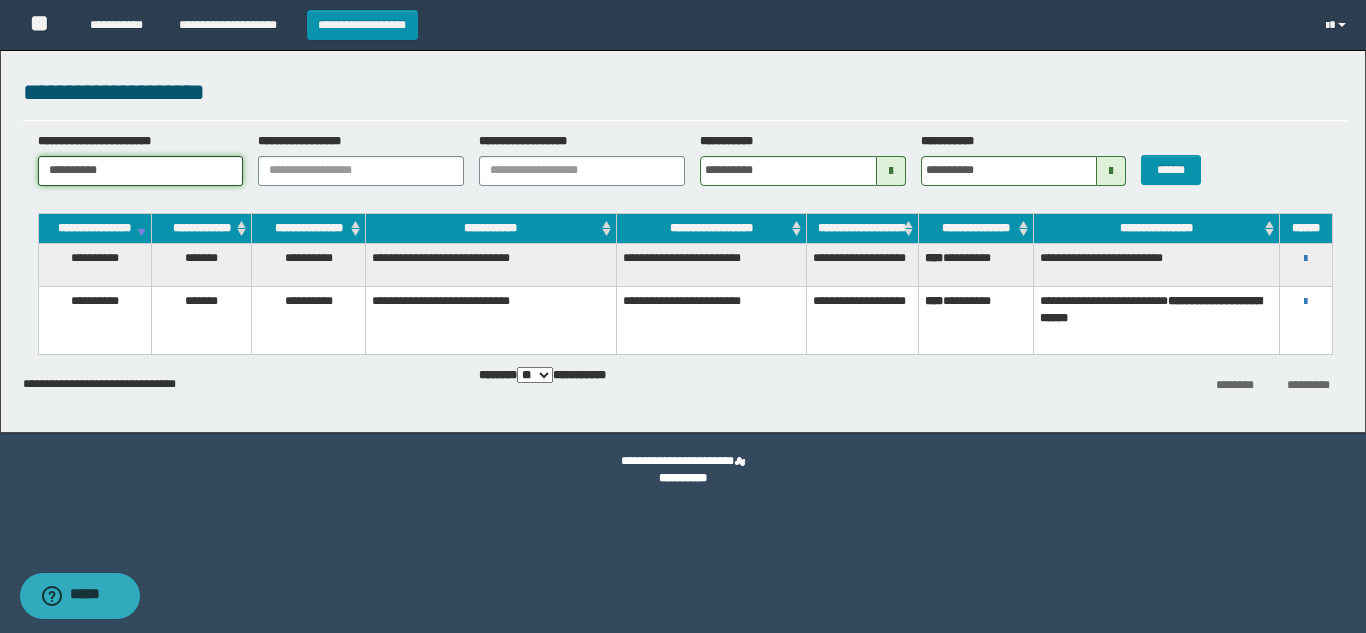 drag, startPoint x: 130, startPoint y: 178, endPoint x: 0, endPoint y: 202, distance: 132.19682 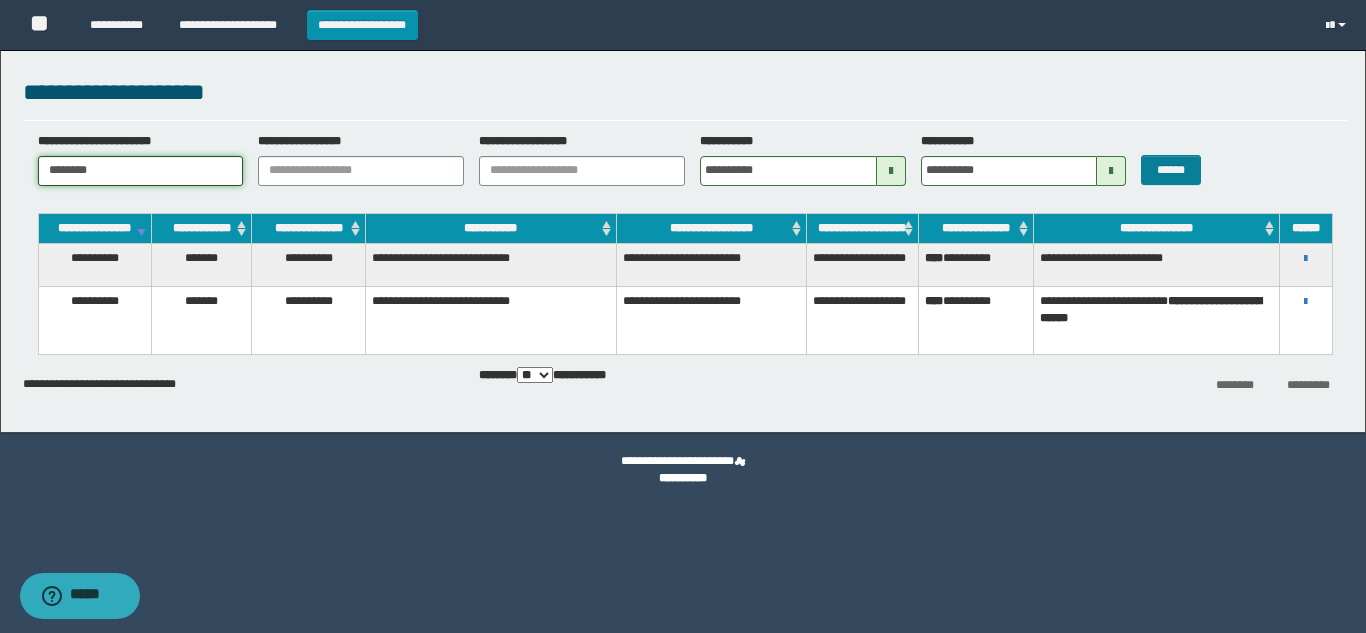 type on "********" 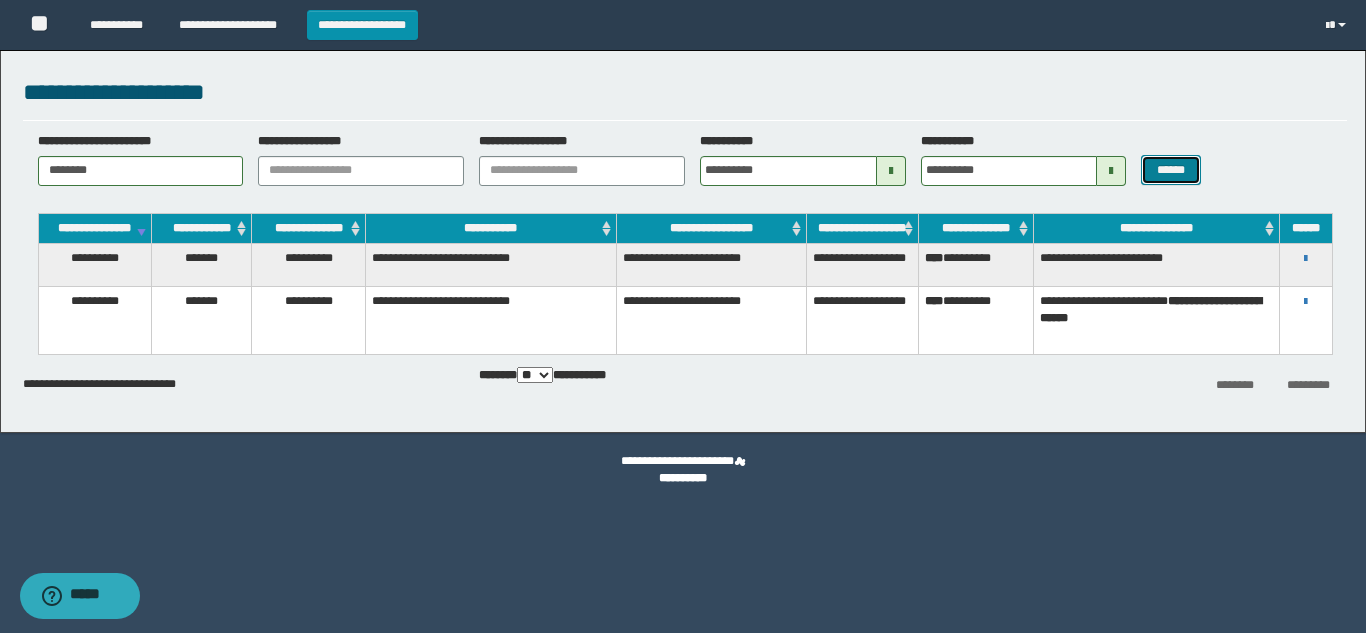 click on "******" at bounding box center (1170, 170) 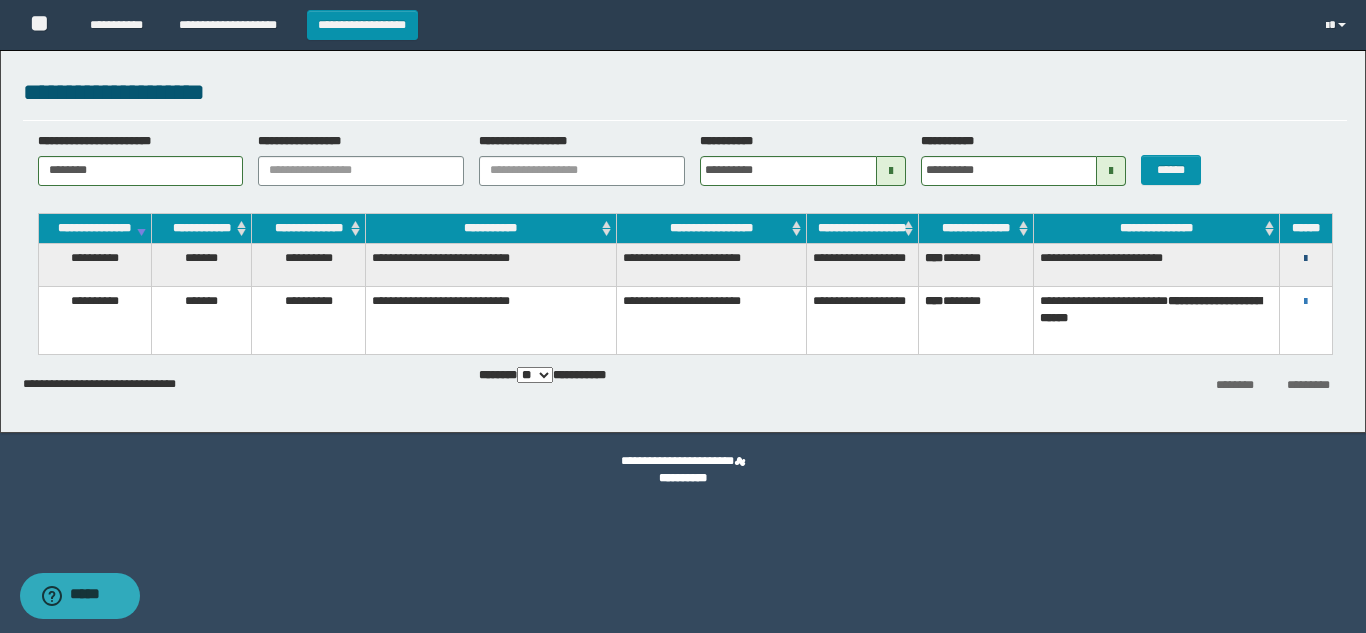click at bounding box center (1305, 259) 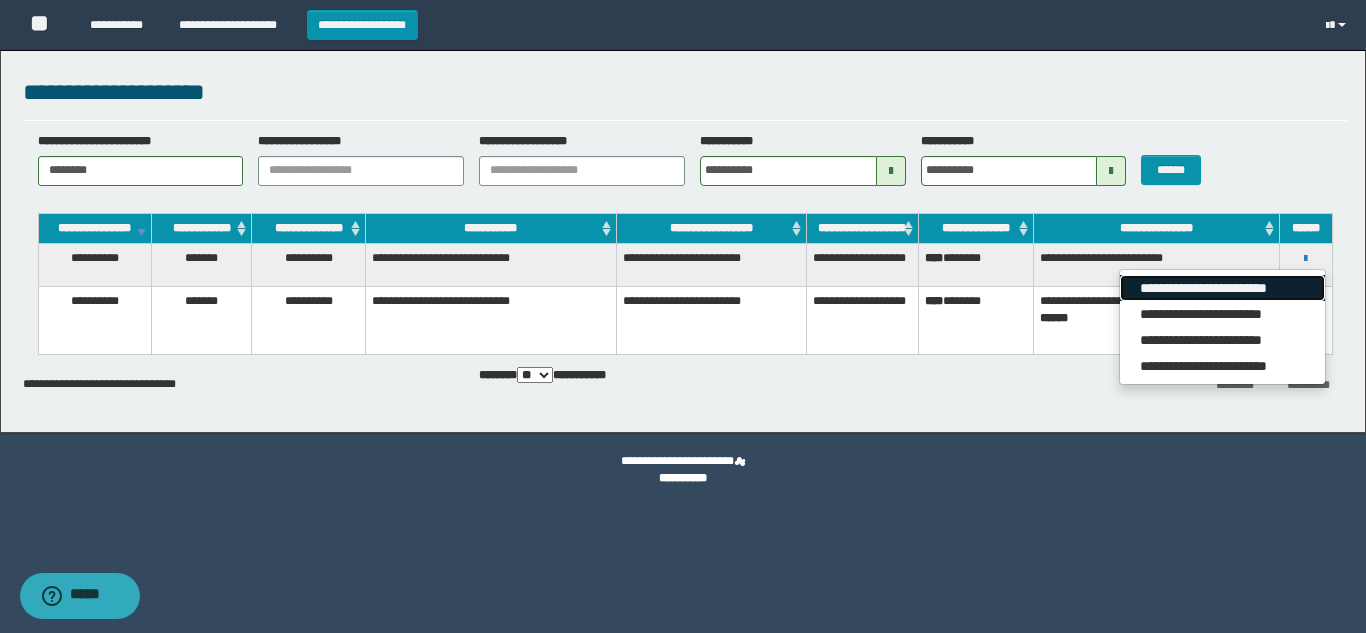click on "**********" at bounding box center (1222, 288) 